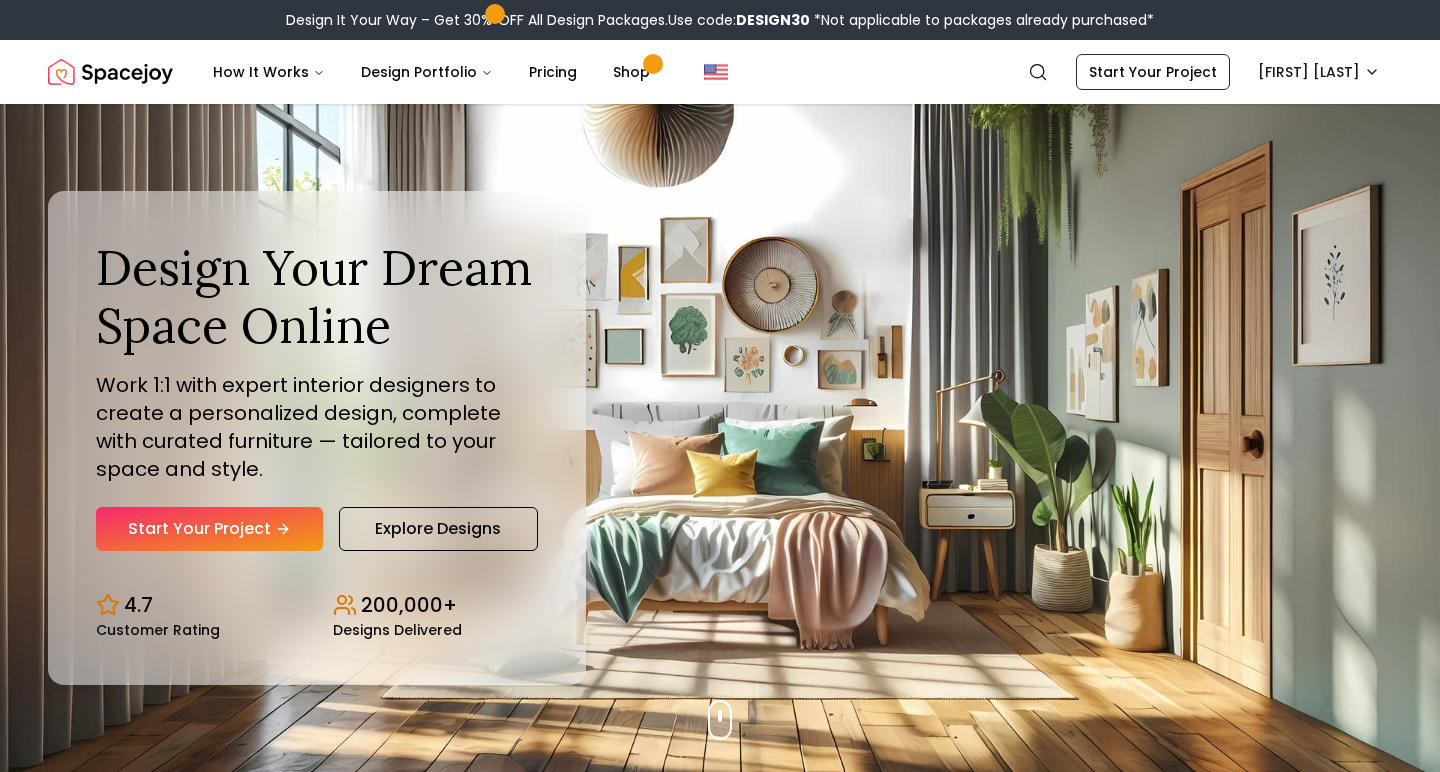 scroll, scrollTop: 0, scrollLeft: 0, axis: both 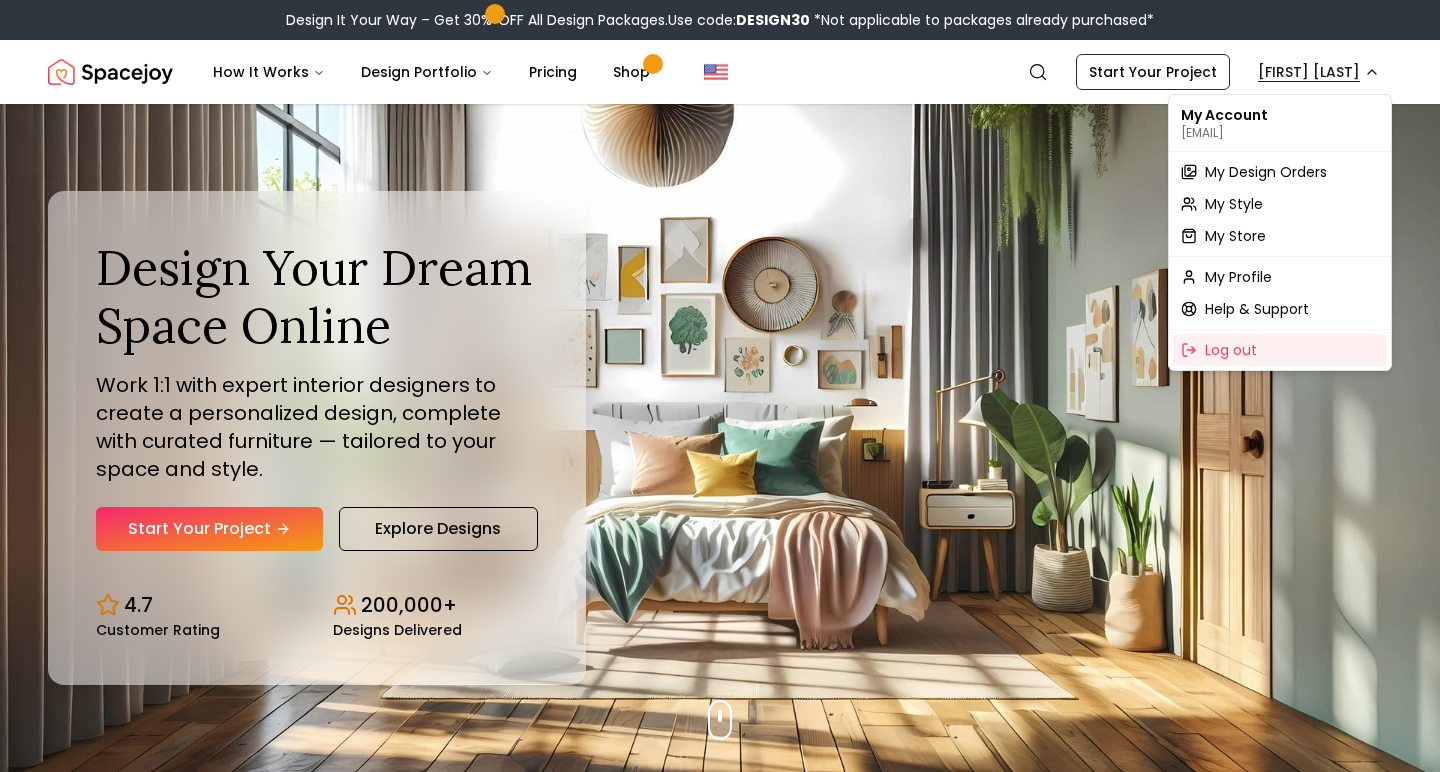 click on "Design It Your Way – Get 30% OFF All Design Packages.  Use code:  DESIGN30   *Not applicable to packages already purchased* Spacejoy Search KA How It Works   Design Portfolio   Pricing Shop Search Start Your Project   Katie Jones Design Your Dream Space Online Work 1:1 with expert interior designers to create a personalized design, complete with curated furniture — tailored to your space and style. Start Your Project   Explore Designs 4.7 Customer Rating 200,000+ Designs Delivered Design Your Dream Space Online Work 1:1 with expert interior designers to create a personalized design, complete with curated furniture — tailored to your space and style. Start Your Project   Explore Designs 4.7 Customer Rating 200,000+ Designs Delivered Design It Your Way Get 30% OFF on all Design Packages Get Started   Mid-Summer Style Event Up to 60% OFF on Furniture & Decor Shop Now   Get Matched with Expert Interior Designers Online! Maria Castillero Designer Angela Amore Designer Tina Martidelcampo Designer Designer   1" at bounding box center [720, 5956] 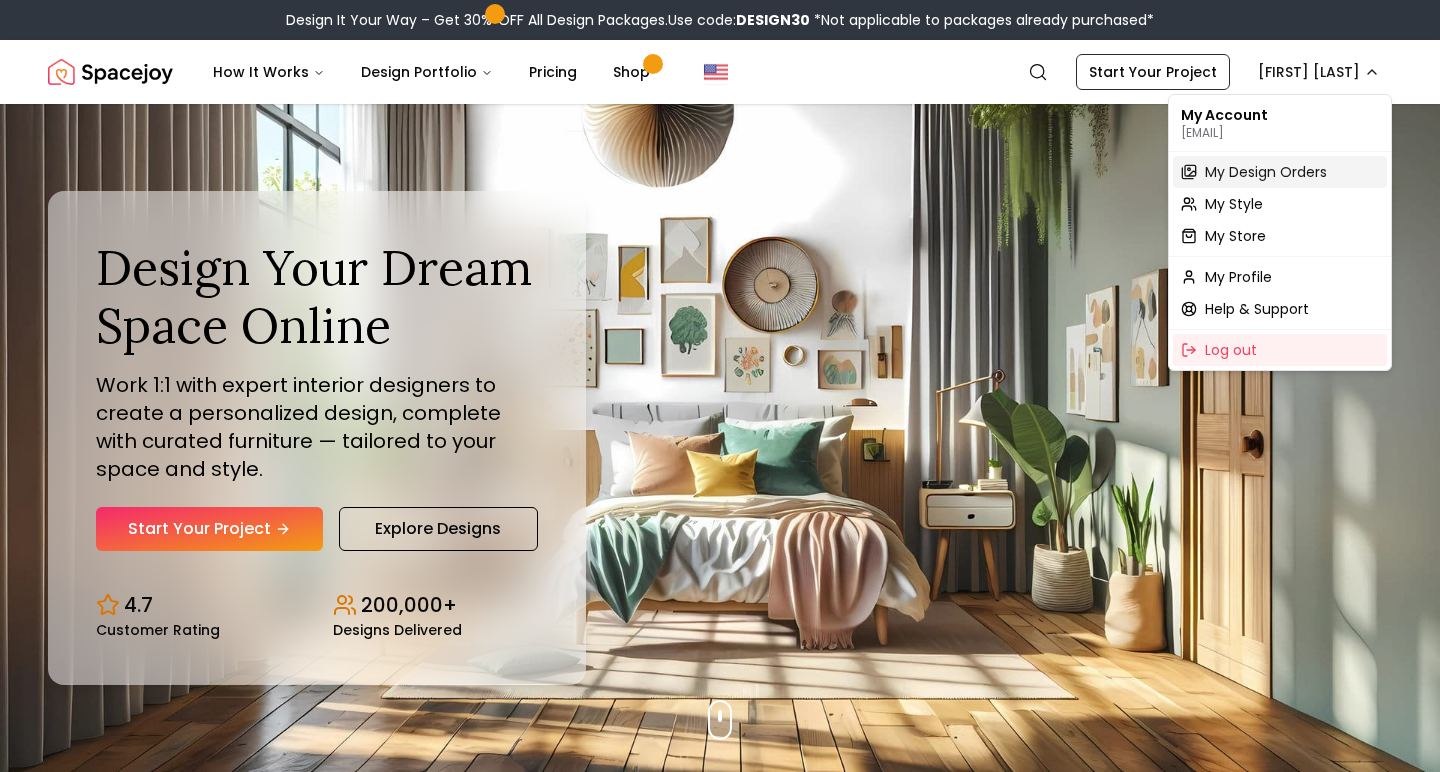 click on "My Design Orders" at bounding box center (1266, 172) 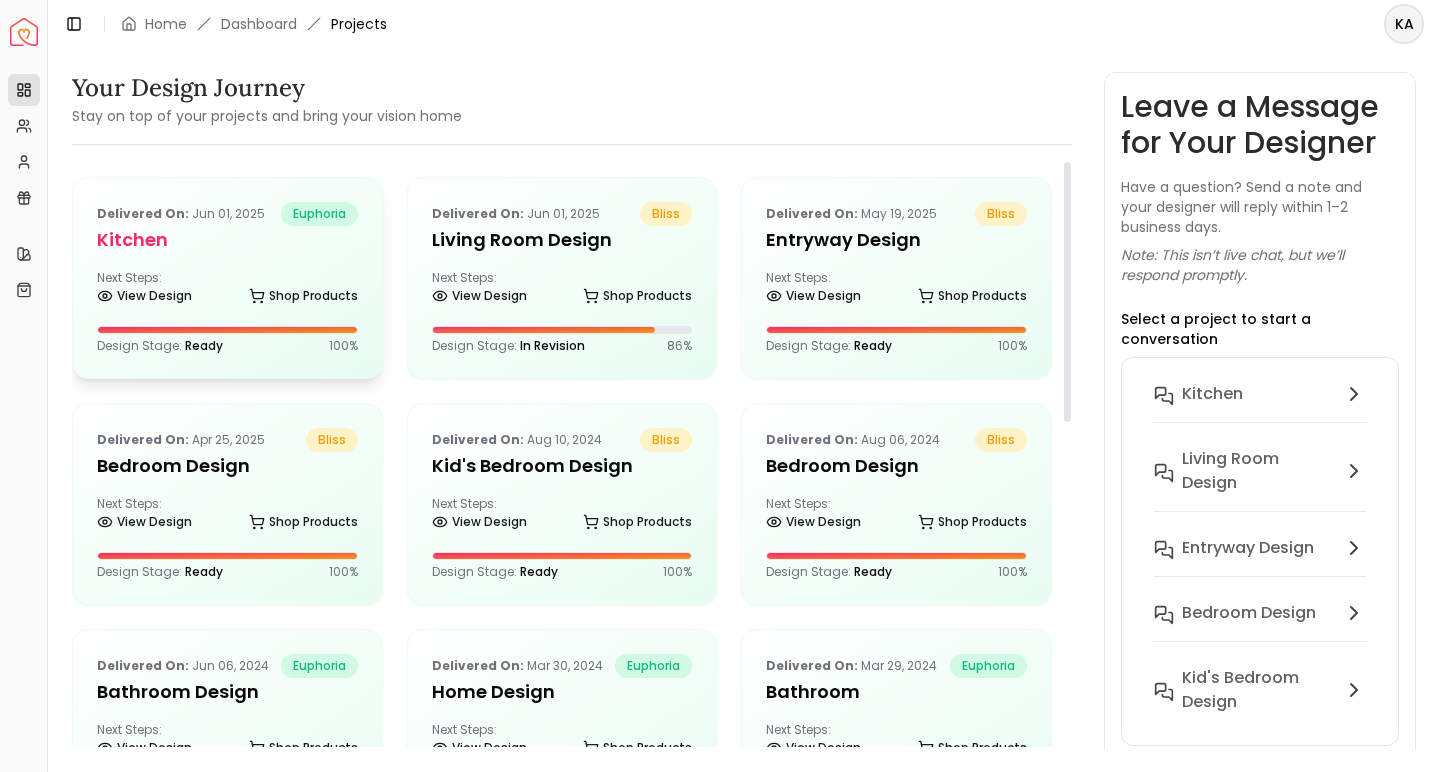 click on "Delivered on:   Jun 01, 2025 euphoria Kitchen Next Steps: View Design Shop Products Design Stage:   Ready 100 %" at bounding box center [227, 278] 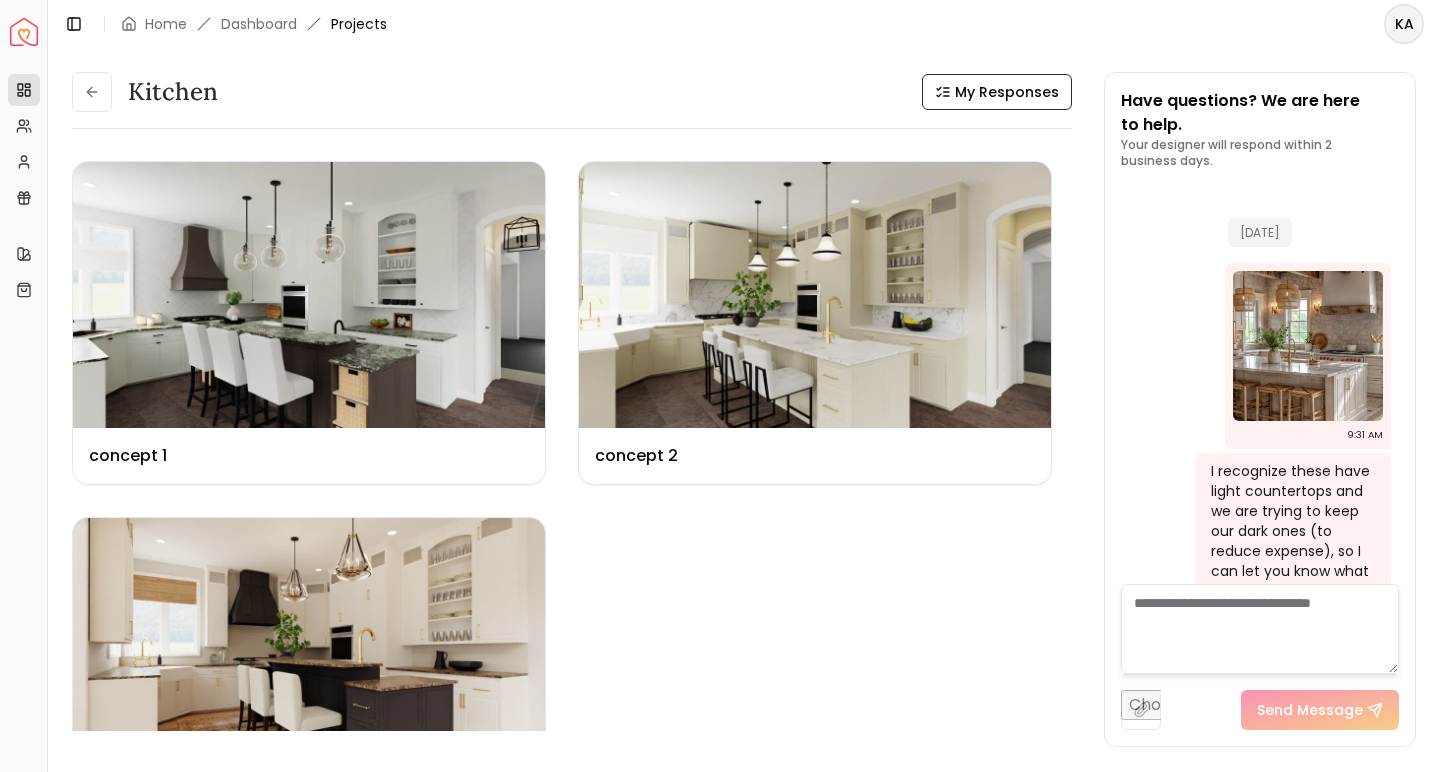 scroll, scrollTop: 6443, scrollLeft: 0, axis: vertical 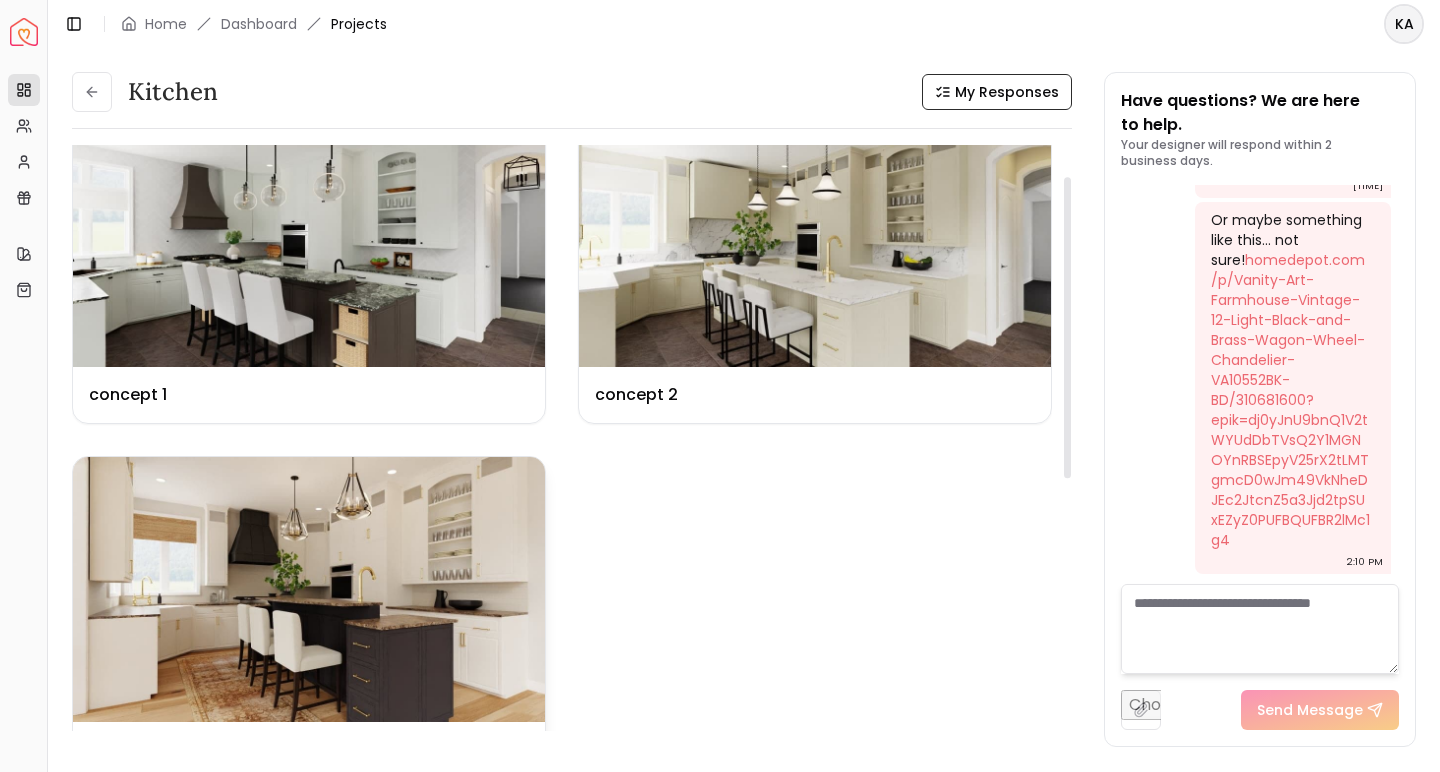 click at bounding box center (309, 590) 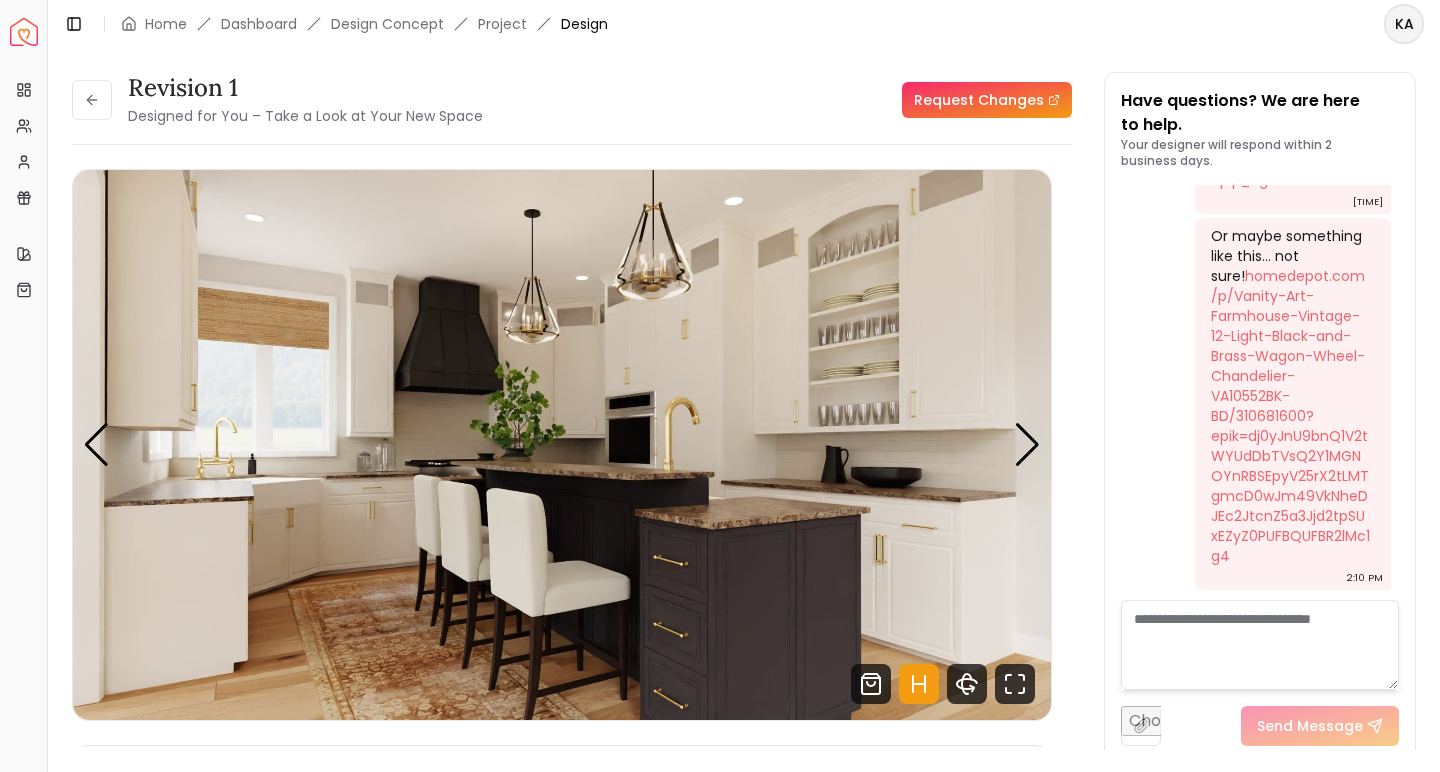 scroll, scrollTop: 6427, scrollLeft: 0, axis: vertical 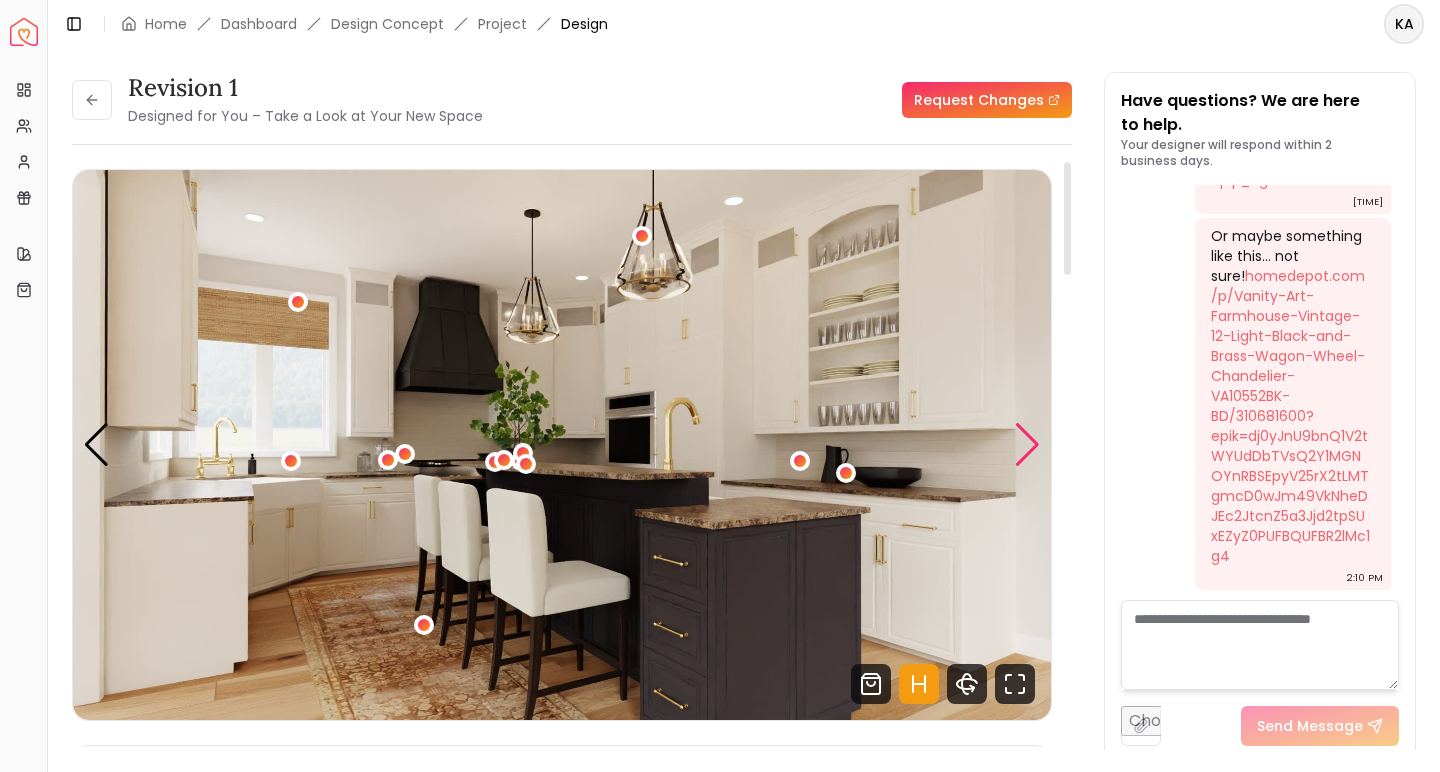 click at bounding box center (1027, 445) 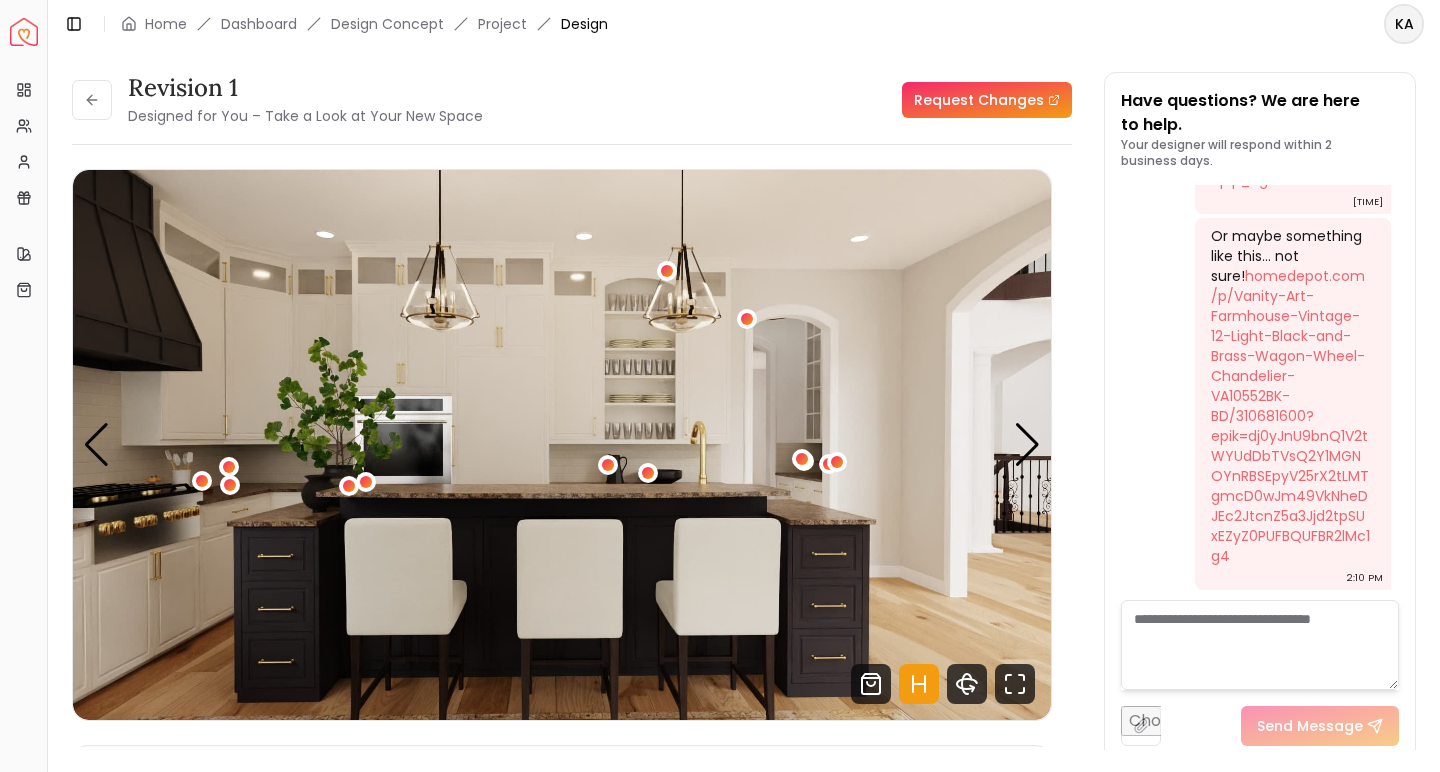 scroll, scrollTop: 0, scrollLeft: 0, axis: both 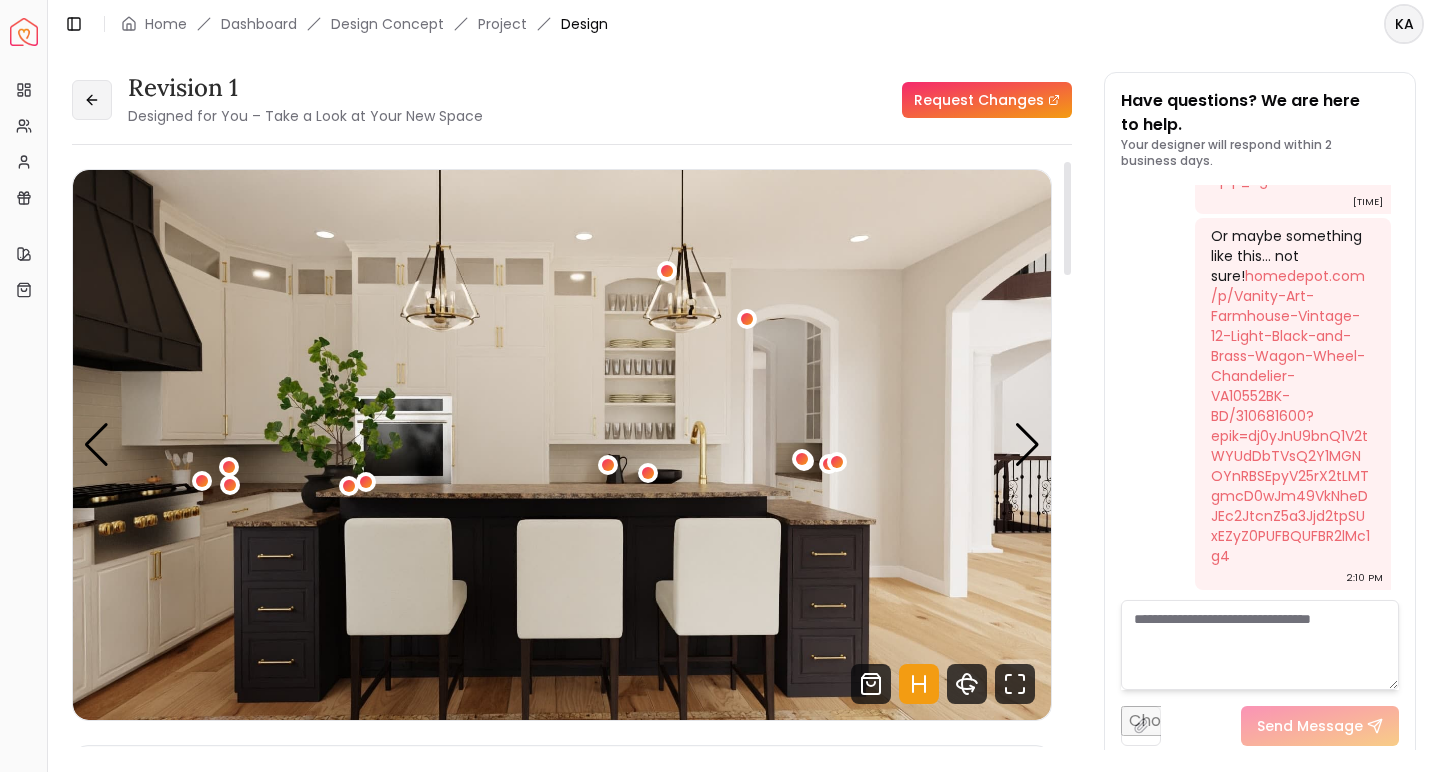 click at bounding box center [92, 100] 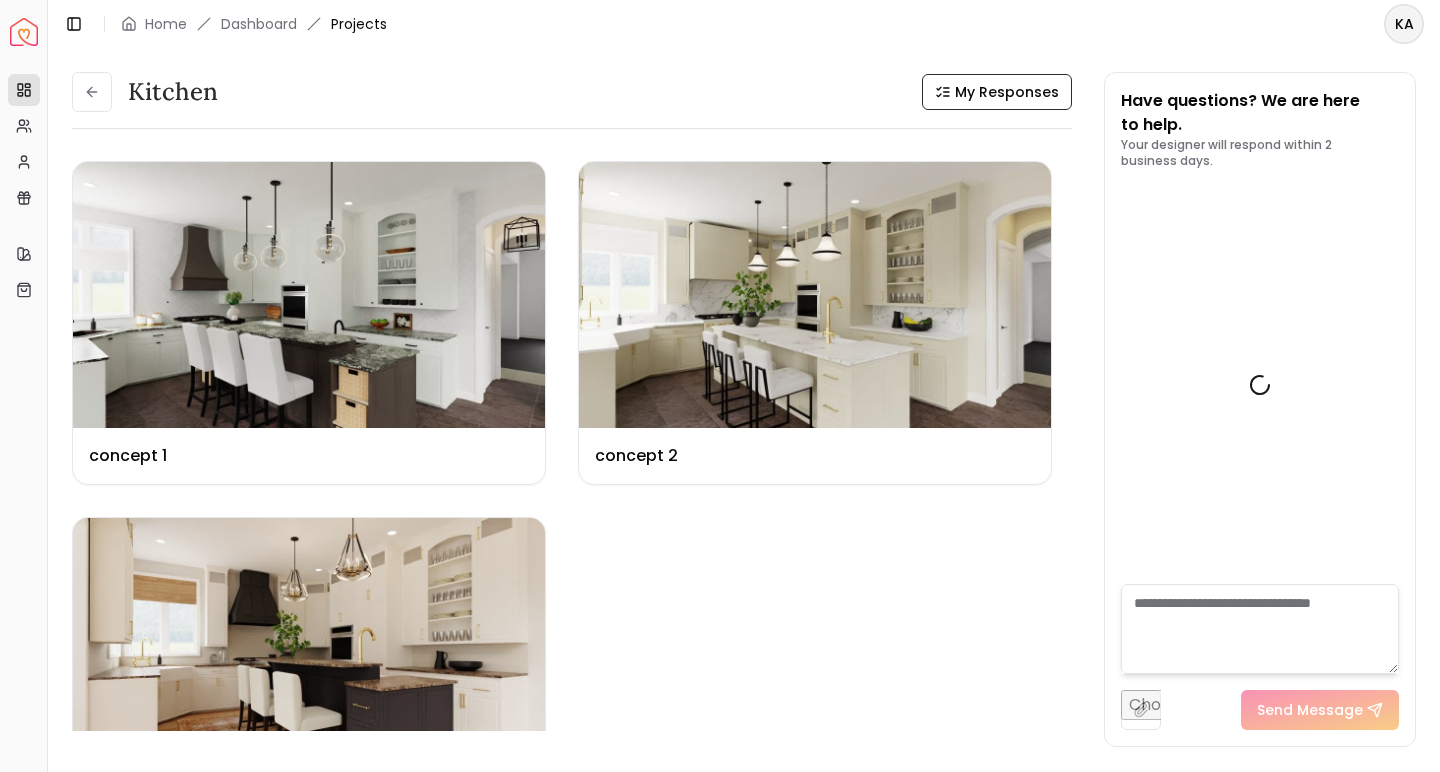 scroll, scrollTop: 6443, scrollLeft: 0, axis: vertical 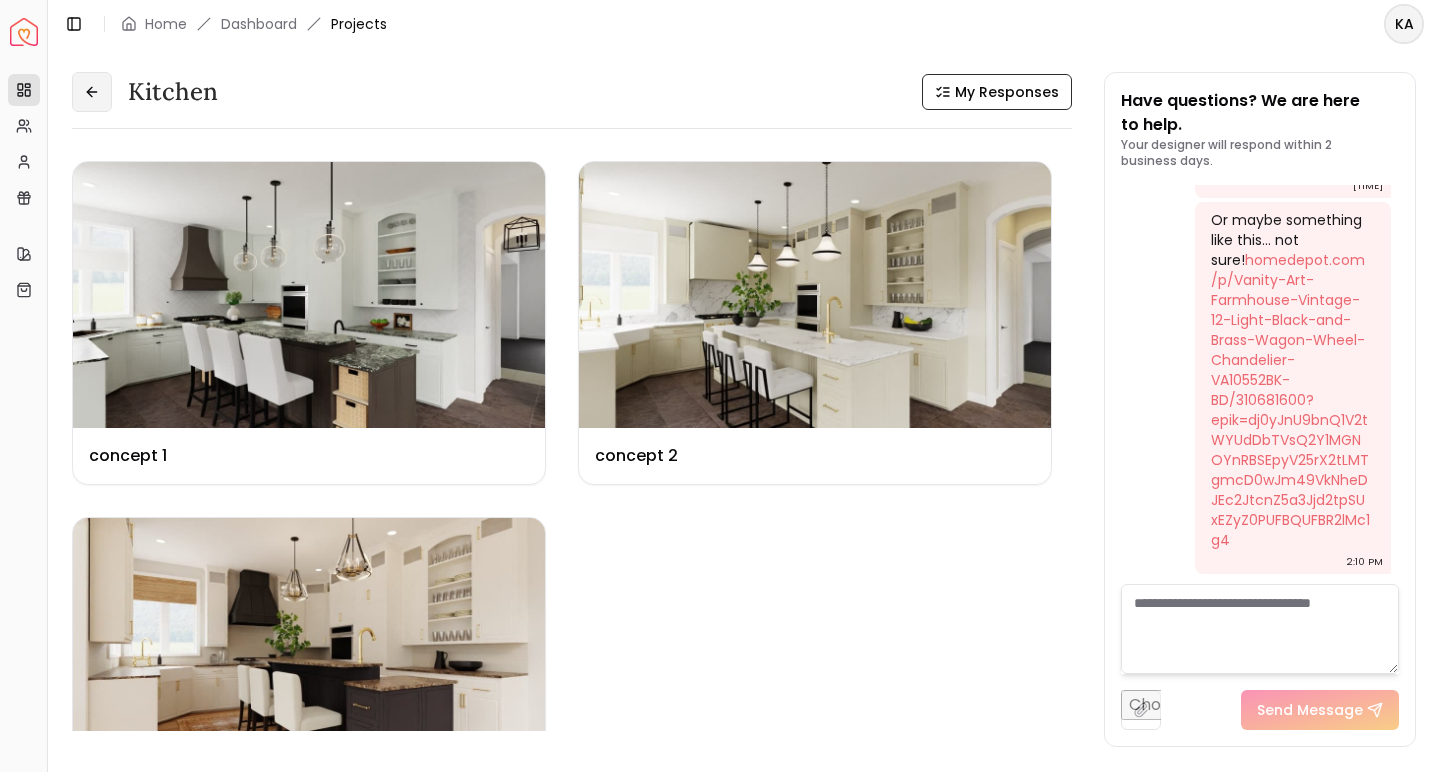 click at bounding box center (92, 92) 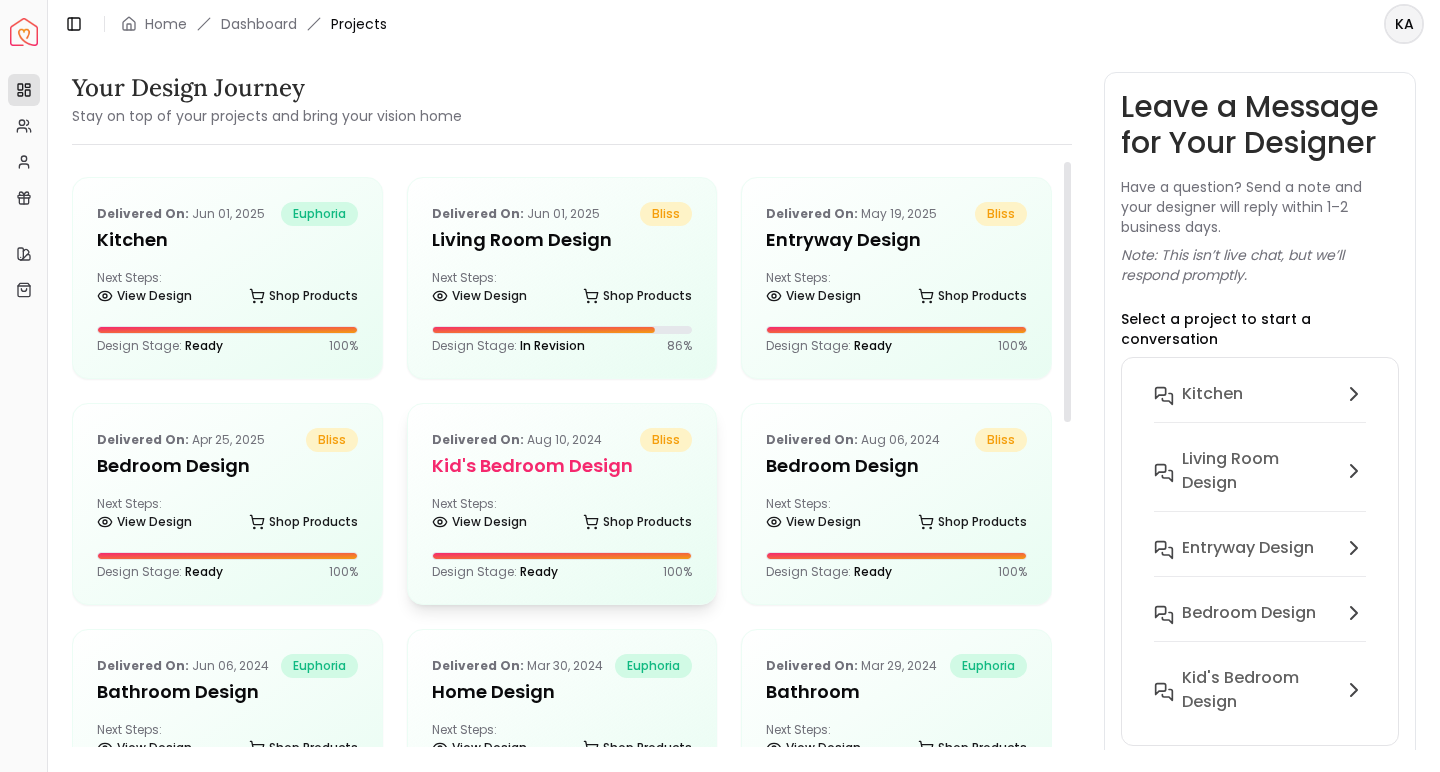 scroll, scrollTop: 0, scrollLeft: 0, axis: both 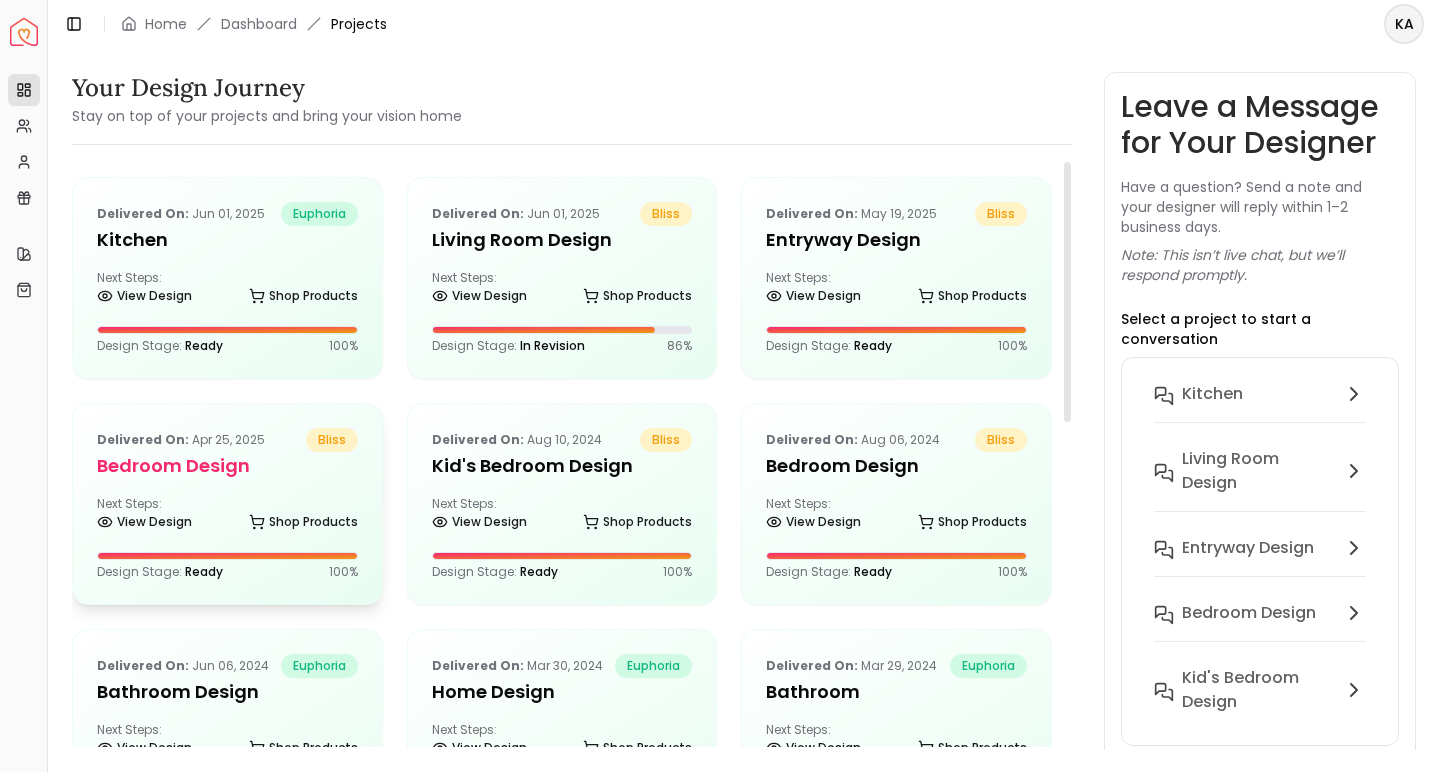 click on "Bedroom Design" at bounding box center (227, 466) 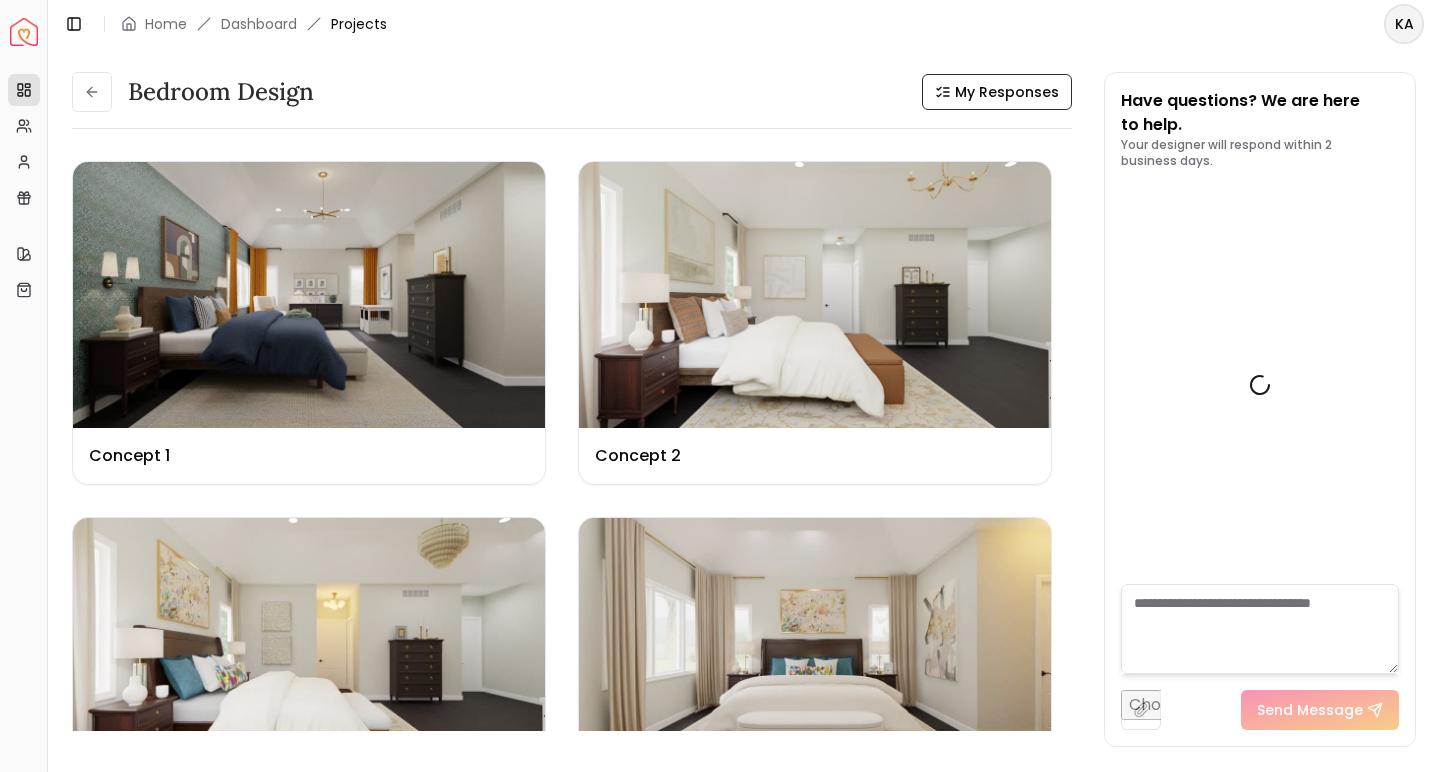 scroll, scrollTop: 8217, scrollLeft: 0, axis: vertical 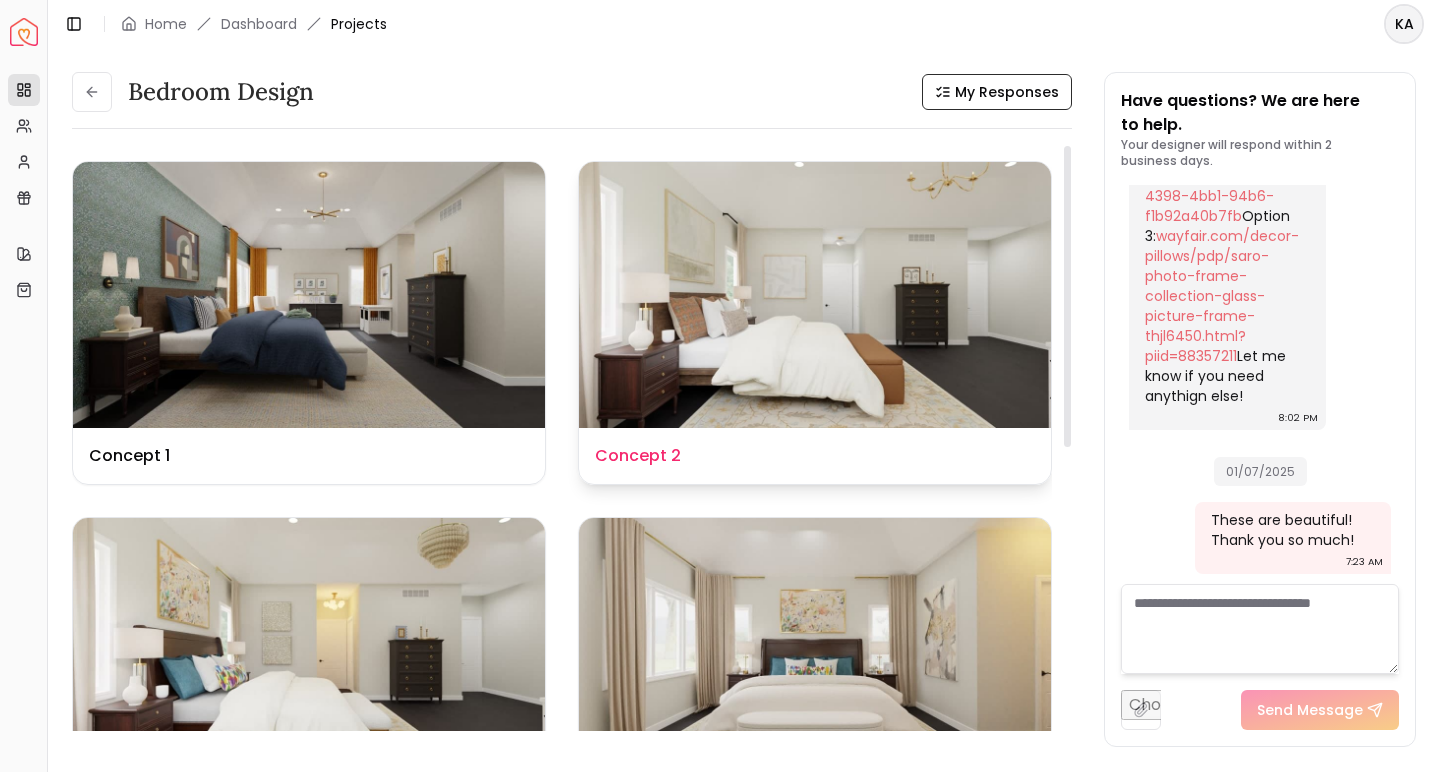 click at bounding box center [815, 295] 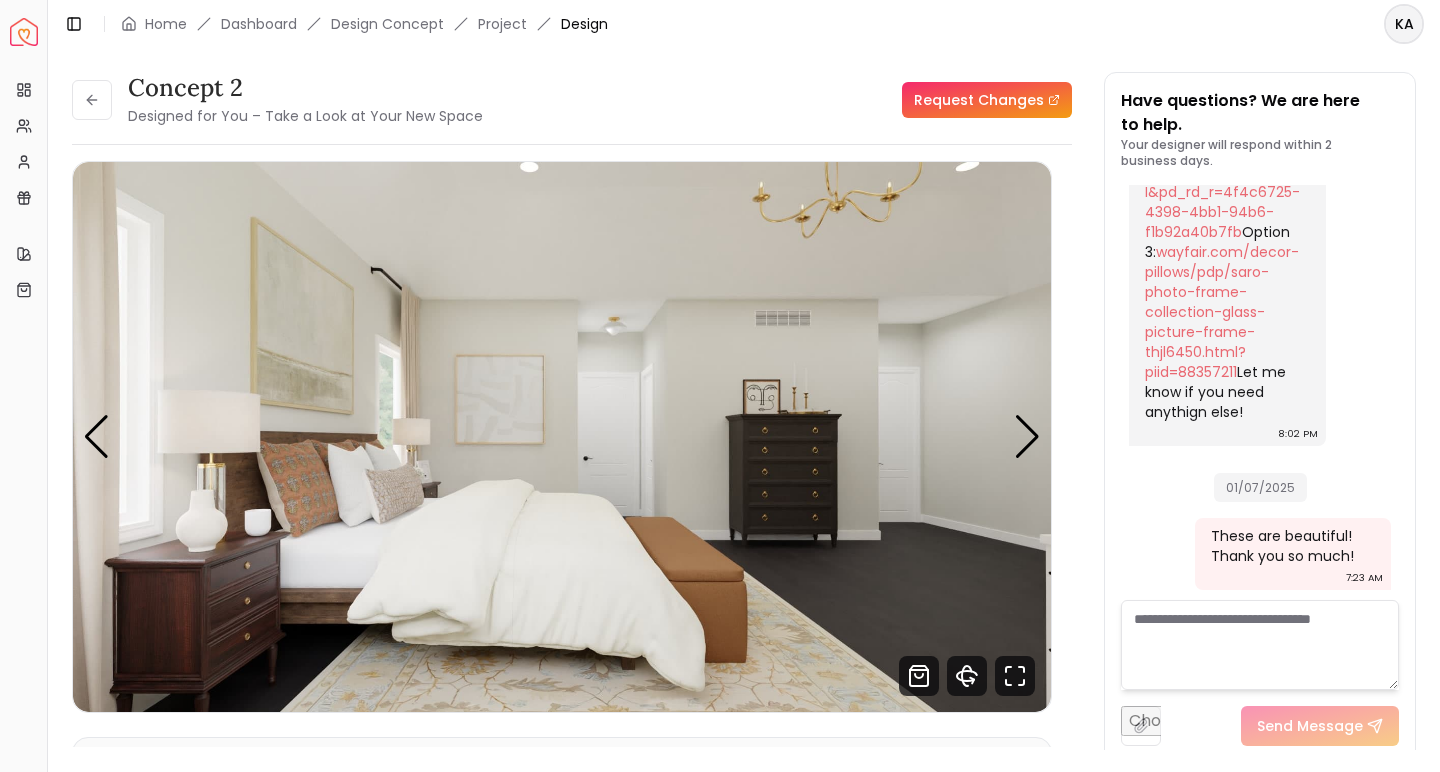 scroll, scrollTop: 8201, scrollLeft: 0, axis: vertical 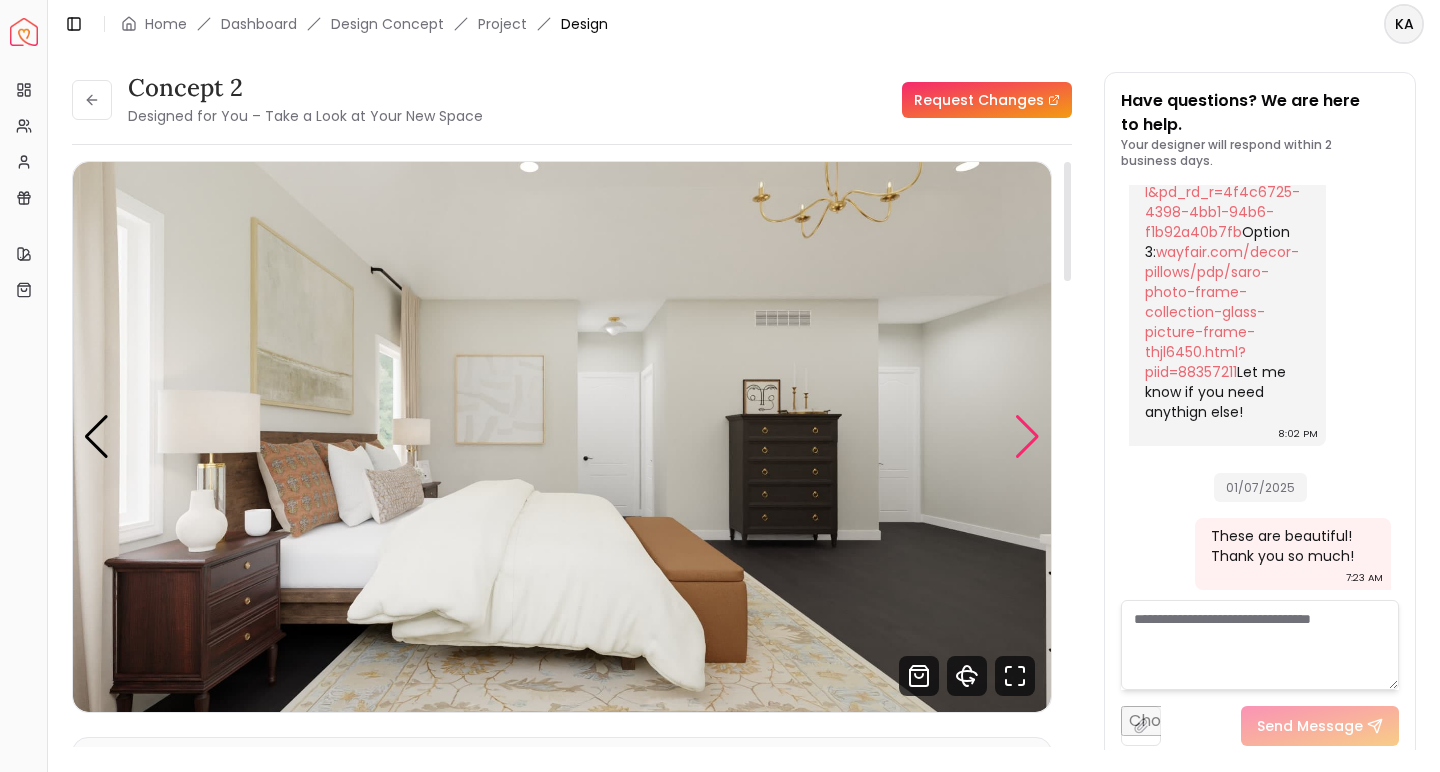 click at bounding box center (1027, 437) 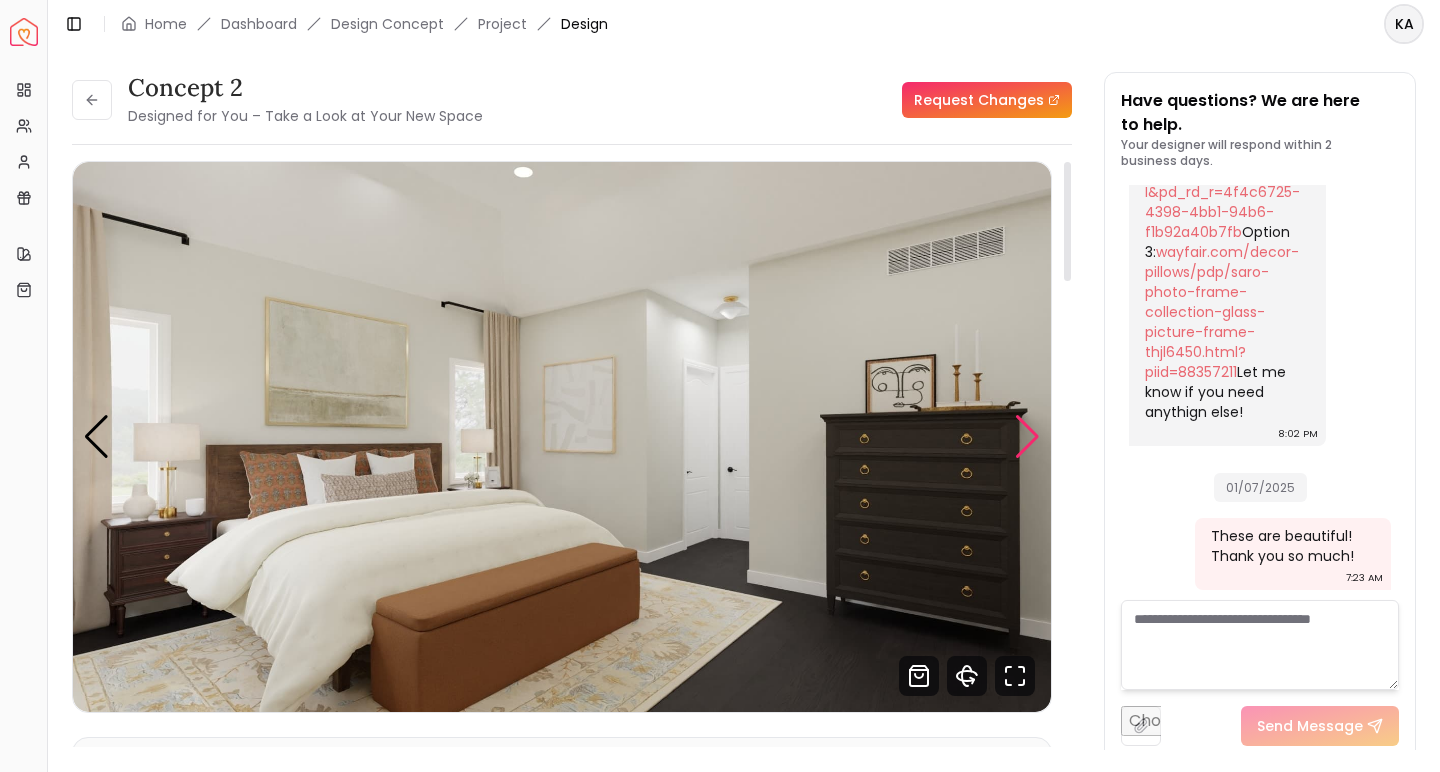 click at bounding box center [1027, 437] 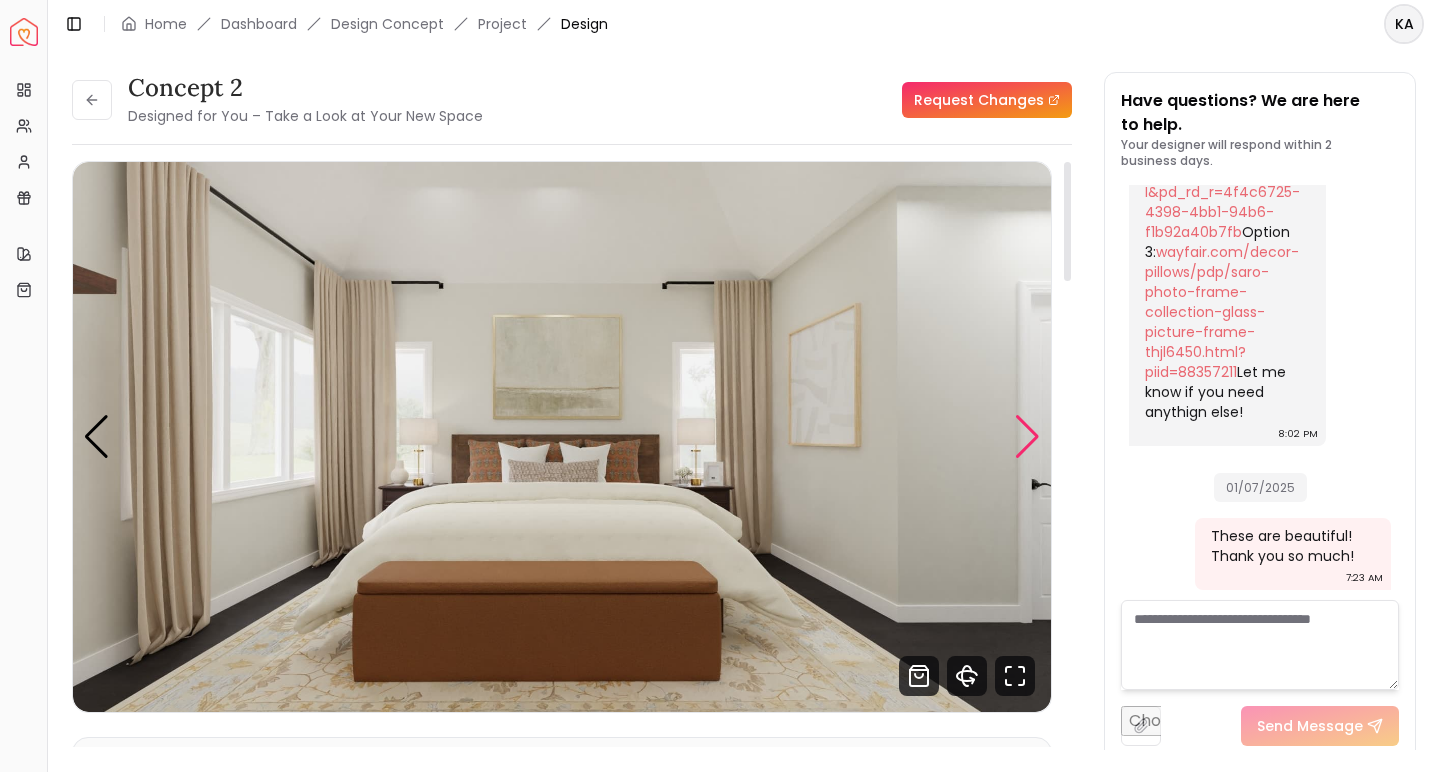 click at bounding box center (1027, 437) 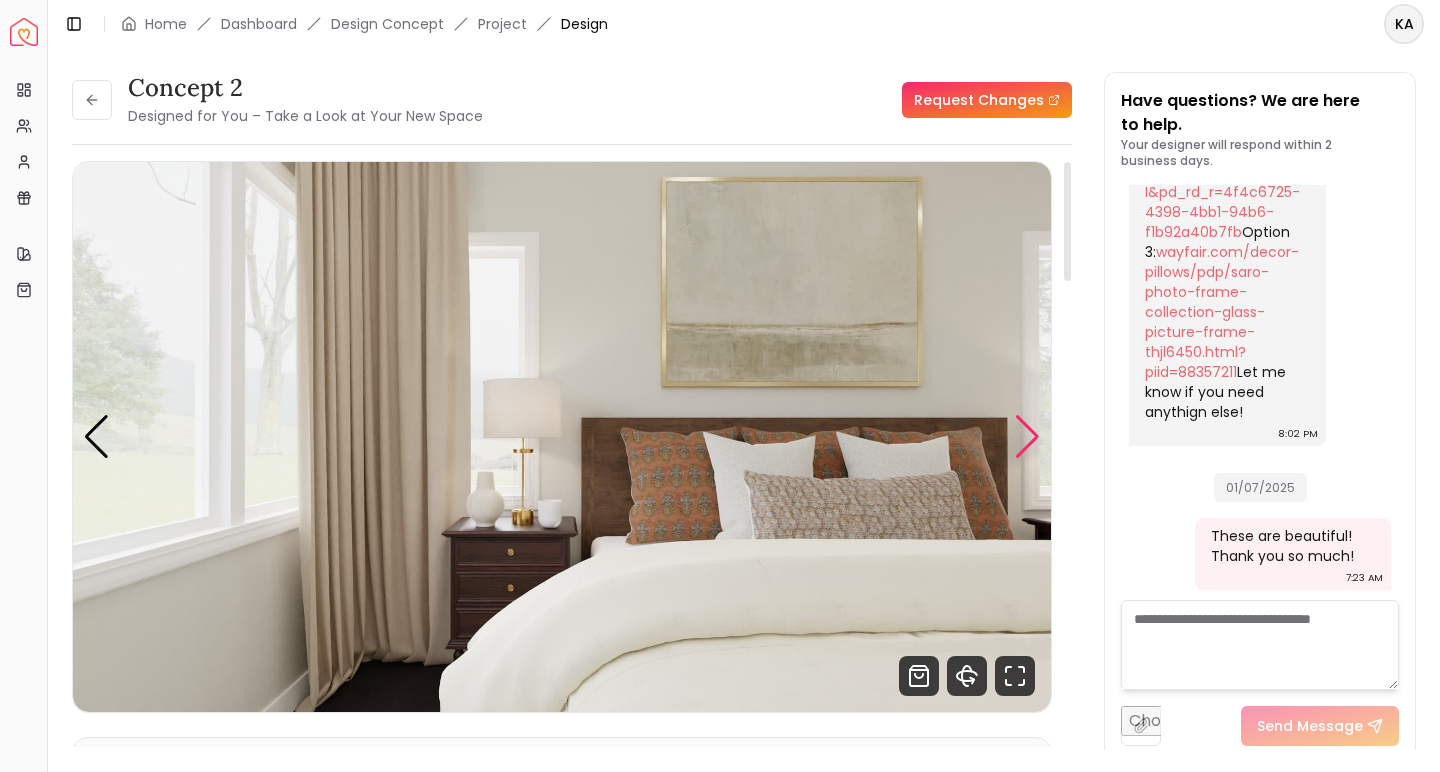 click at bounding box center (1027, 437) 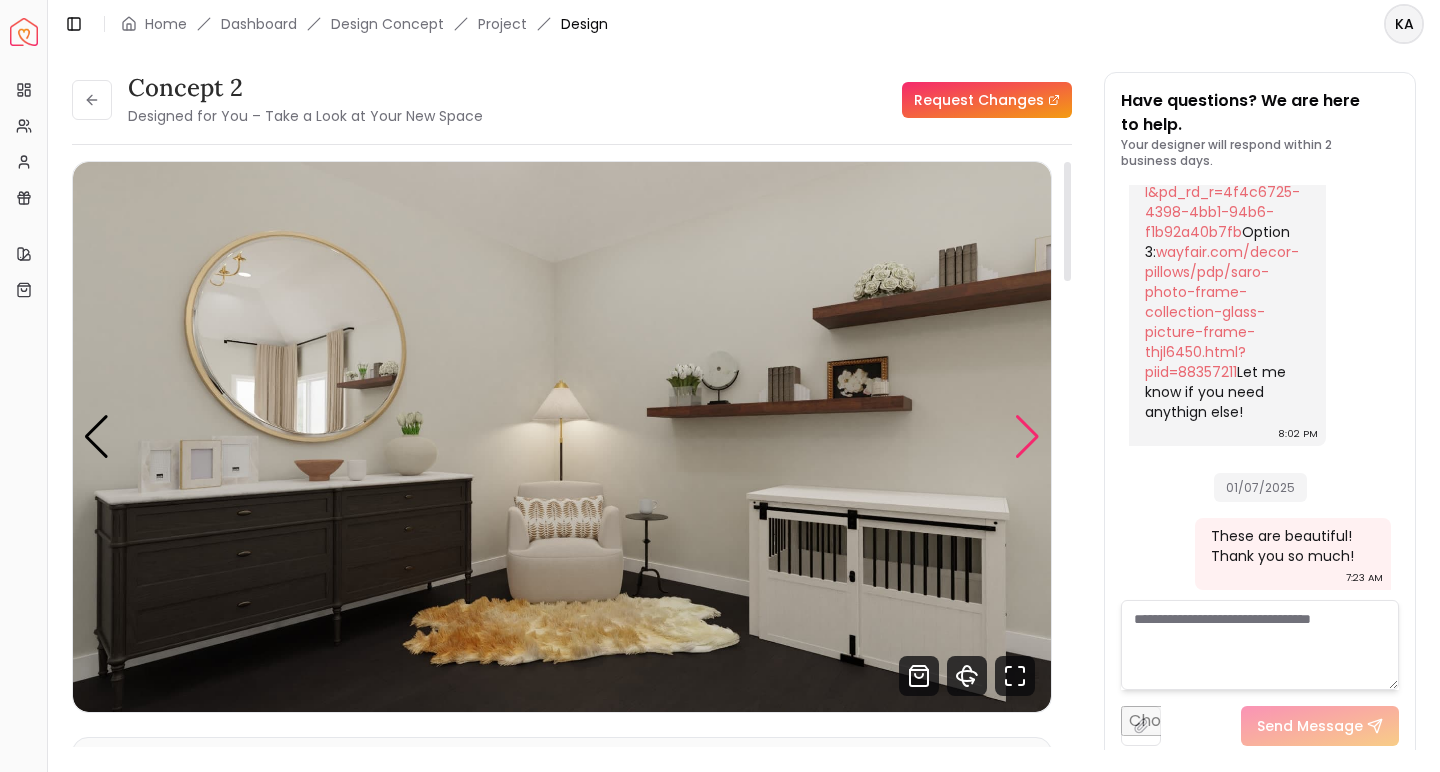 click at bounding box center (1027, 437) 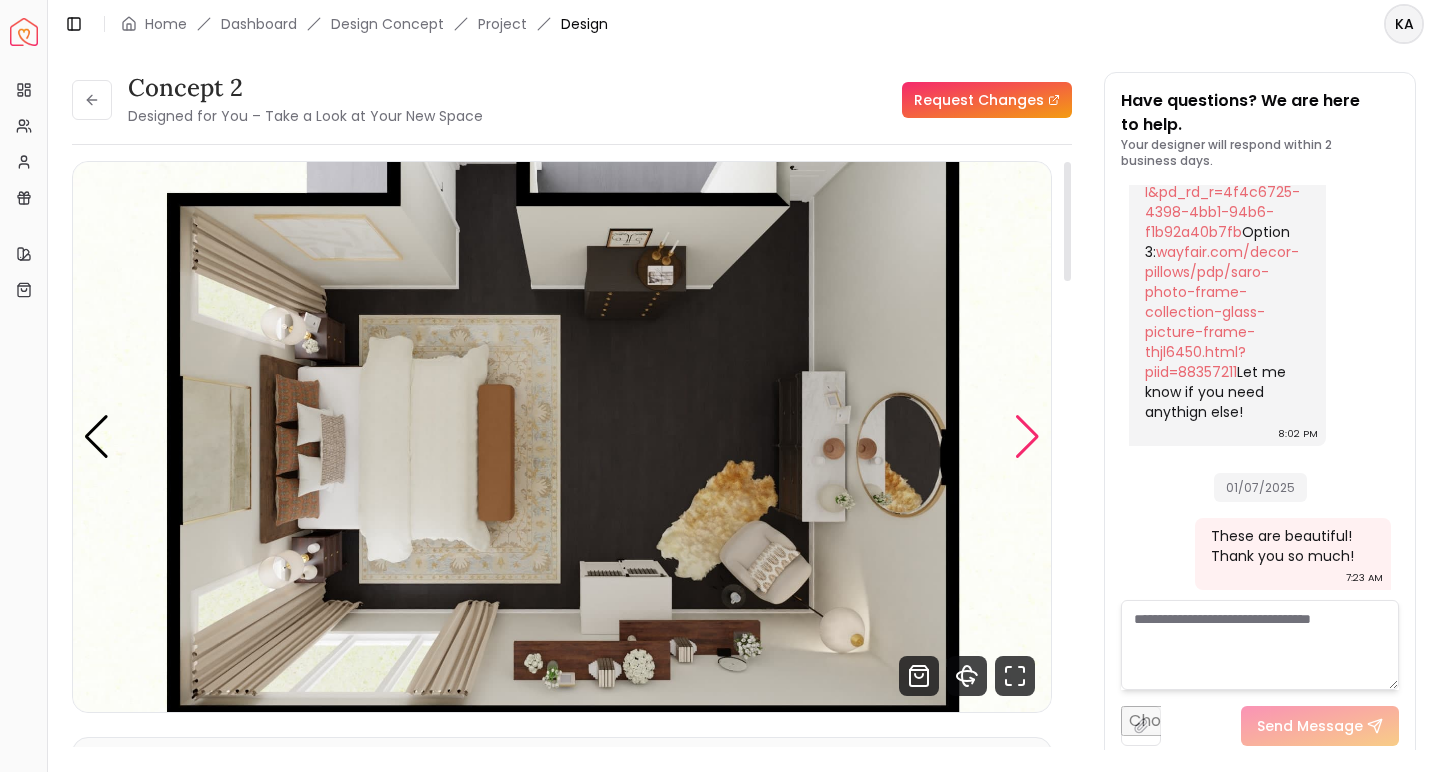 click at bounding box center (1027, 437) 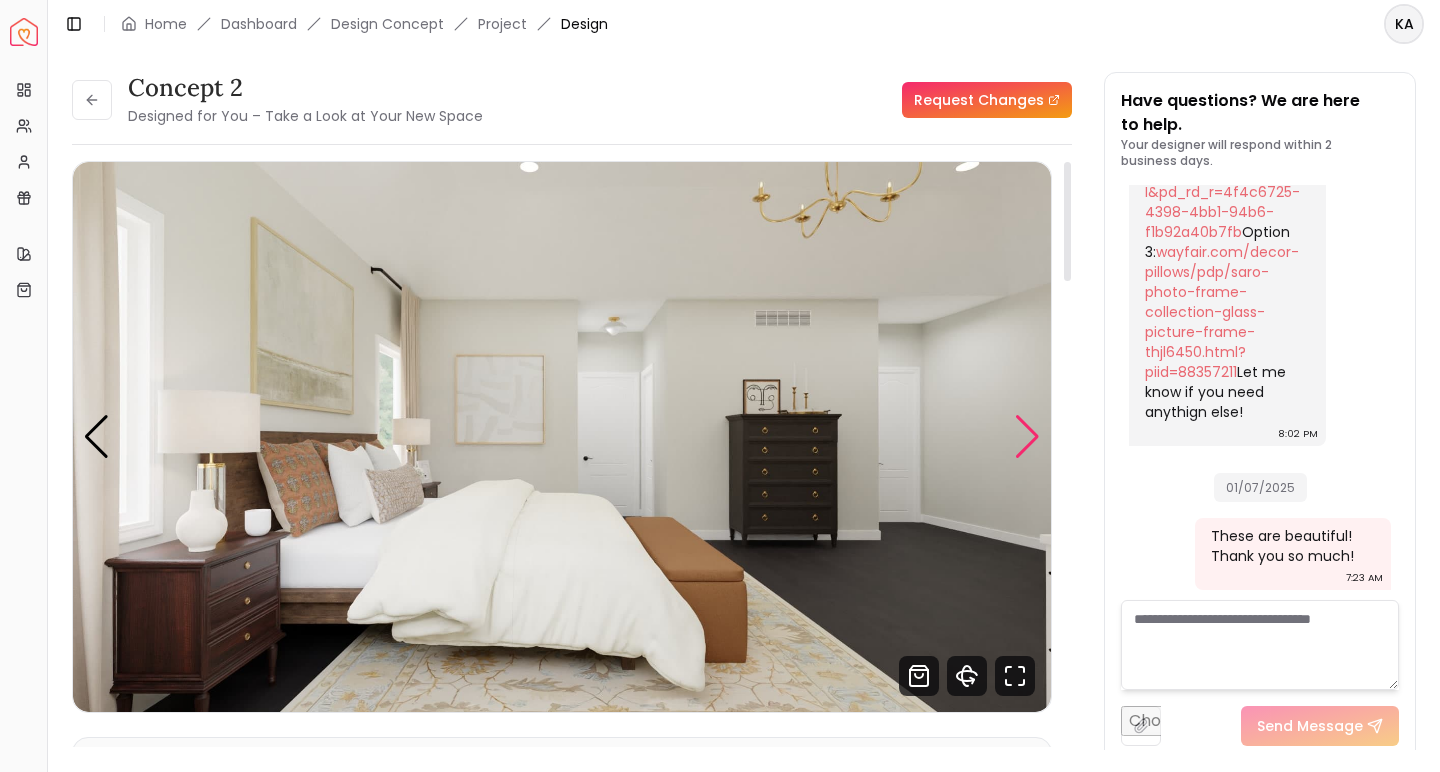 click at bounding box center [1027, 437] 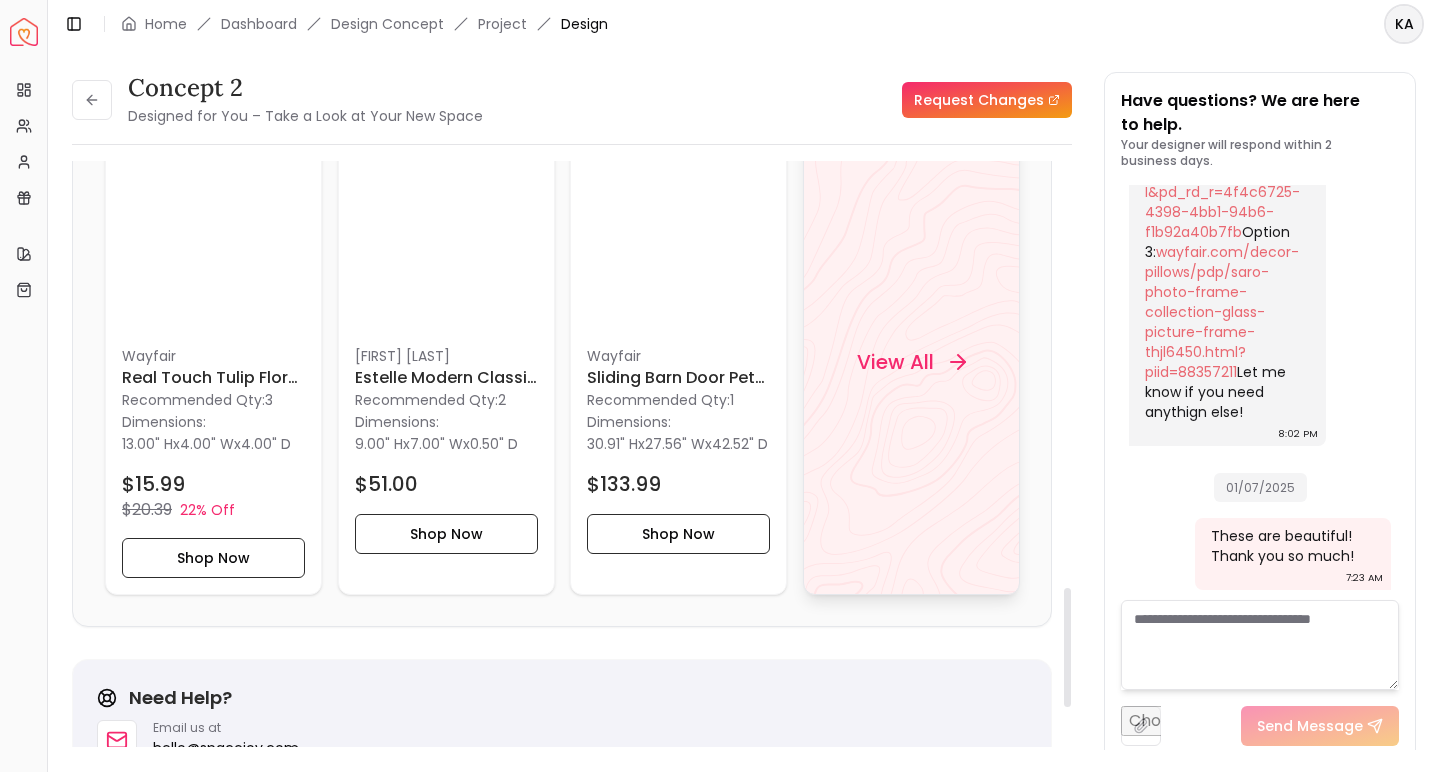scroll, scrollTop: 2093, scrollLeft: 0, axis: vertical 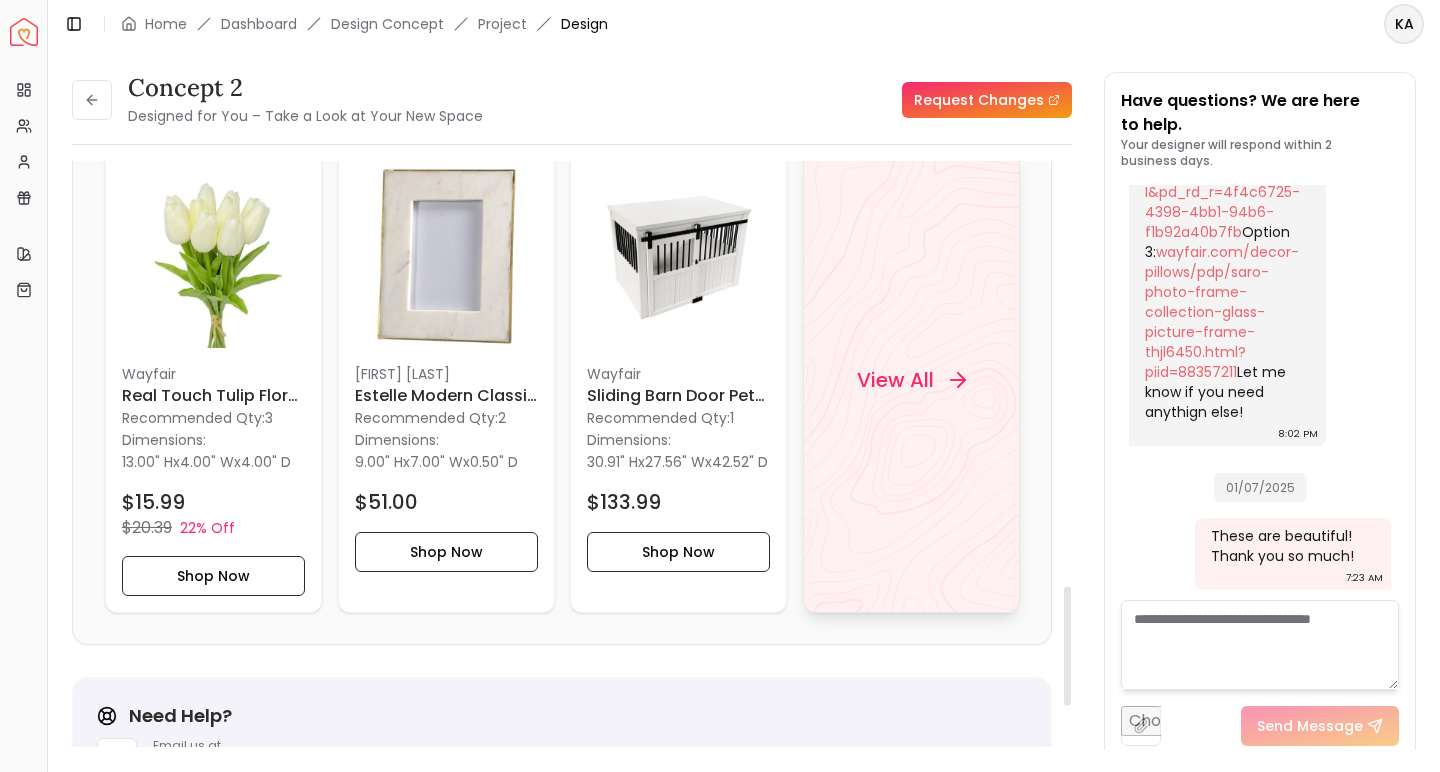 click on "View All" at bounding box center [911, 380] 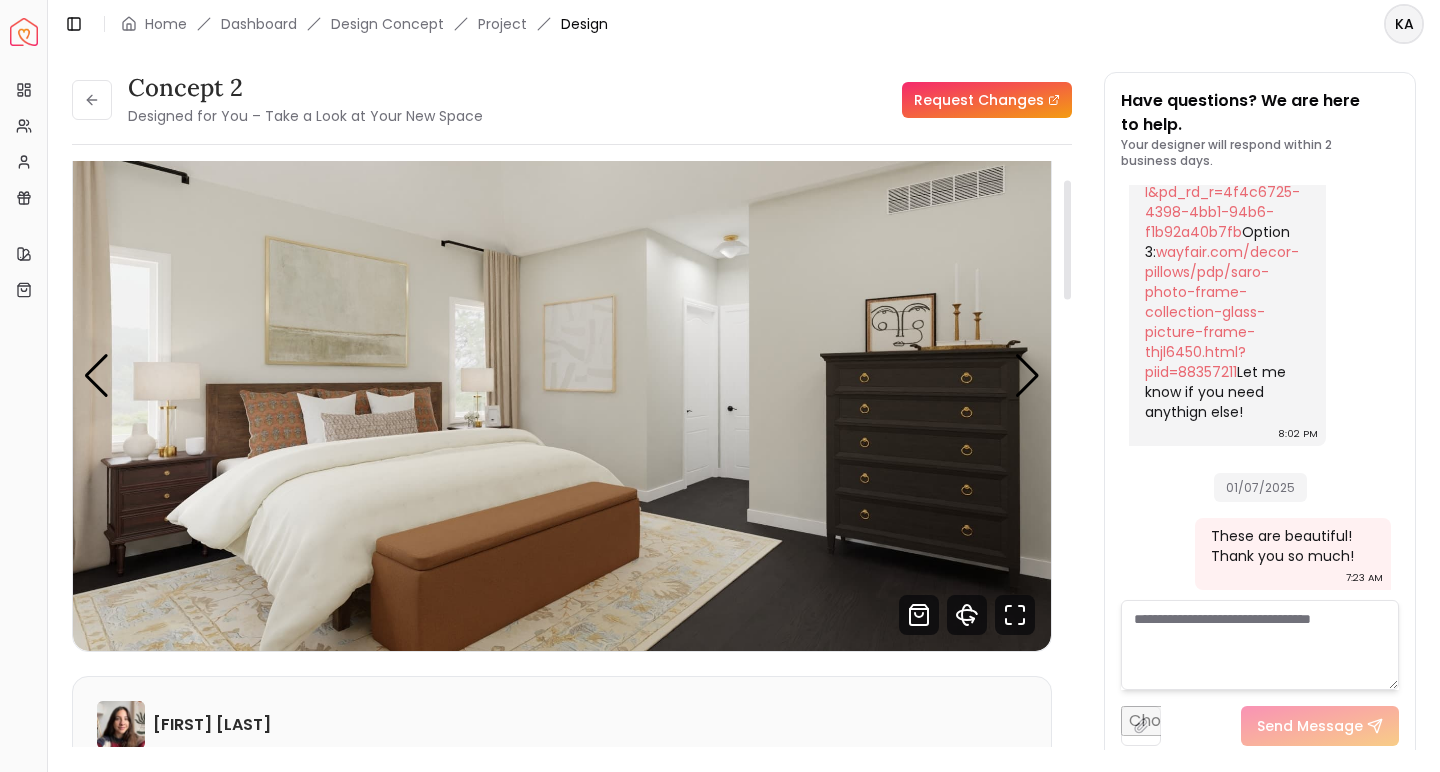 scroll, scrollTop: -8, scrollLeft: 0, axis: vertical 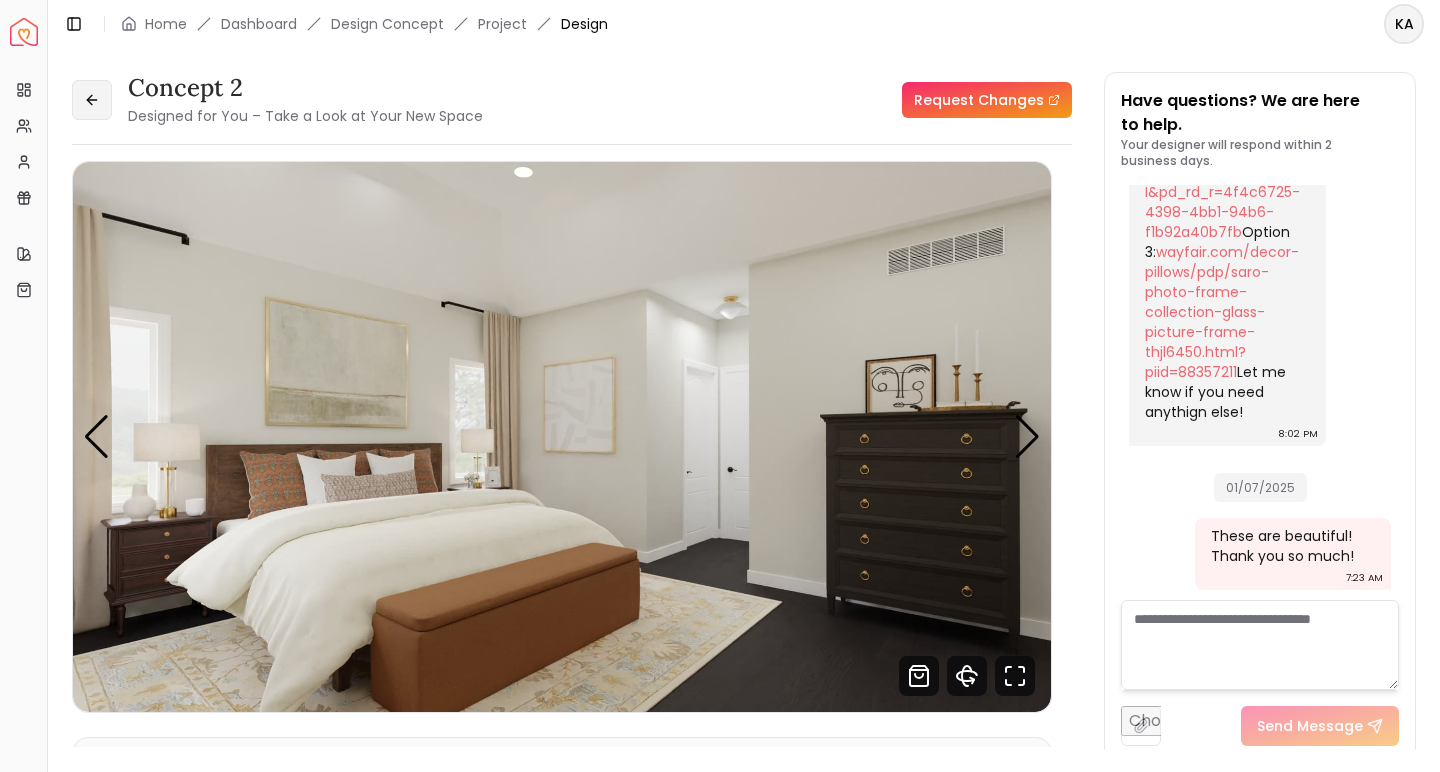 click 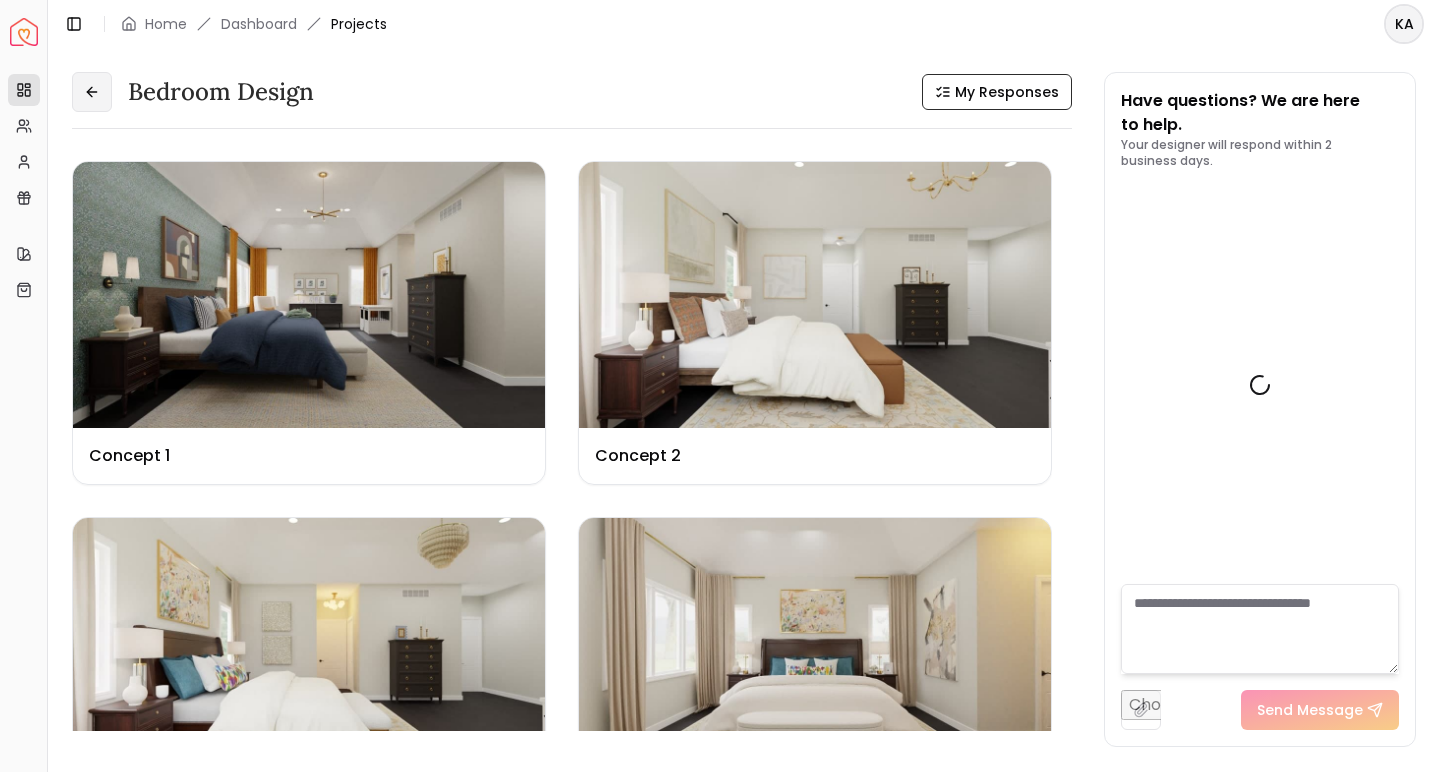 scroll, scrollTop: 8217, scrollLeft: 0, axis: vertical 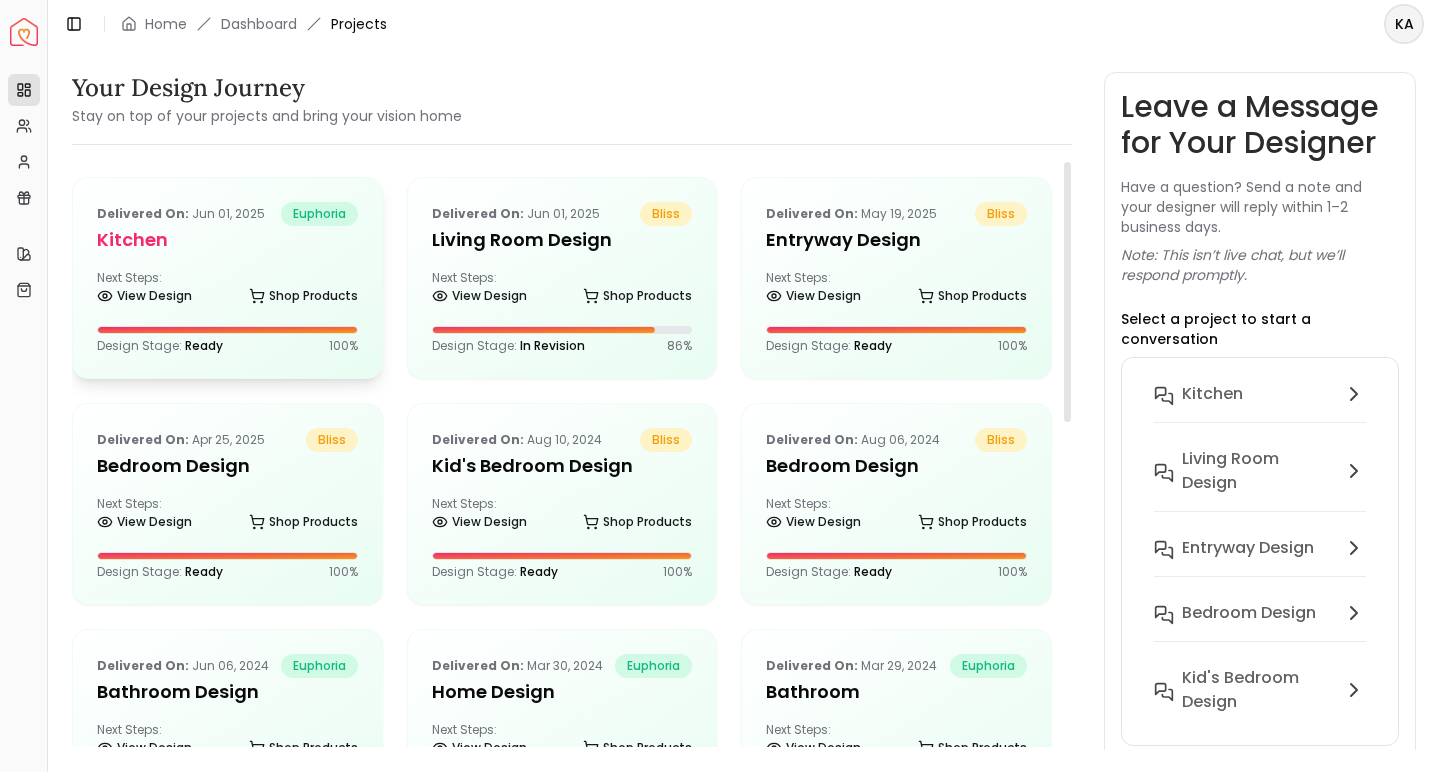 click on "Kitchen" at bounding box center (227, 240) 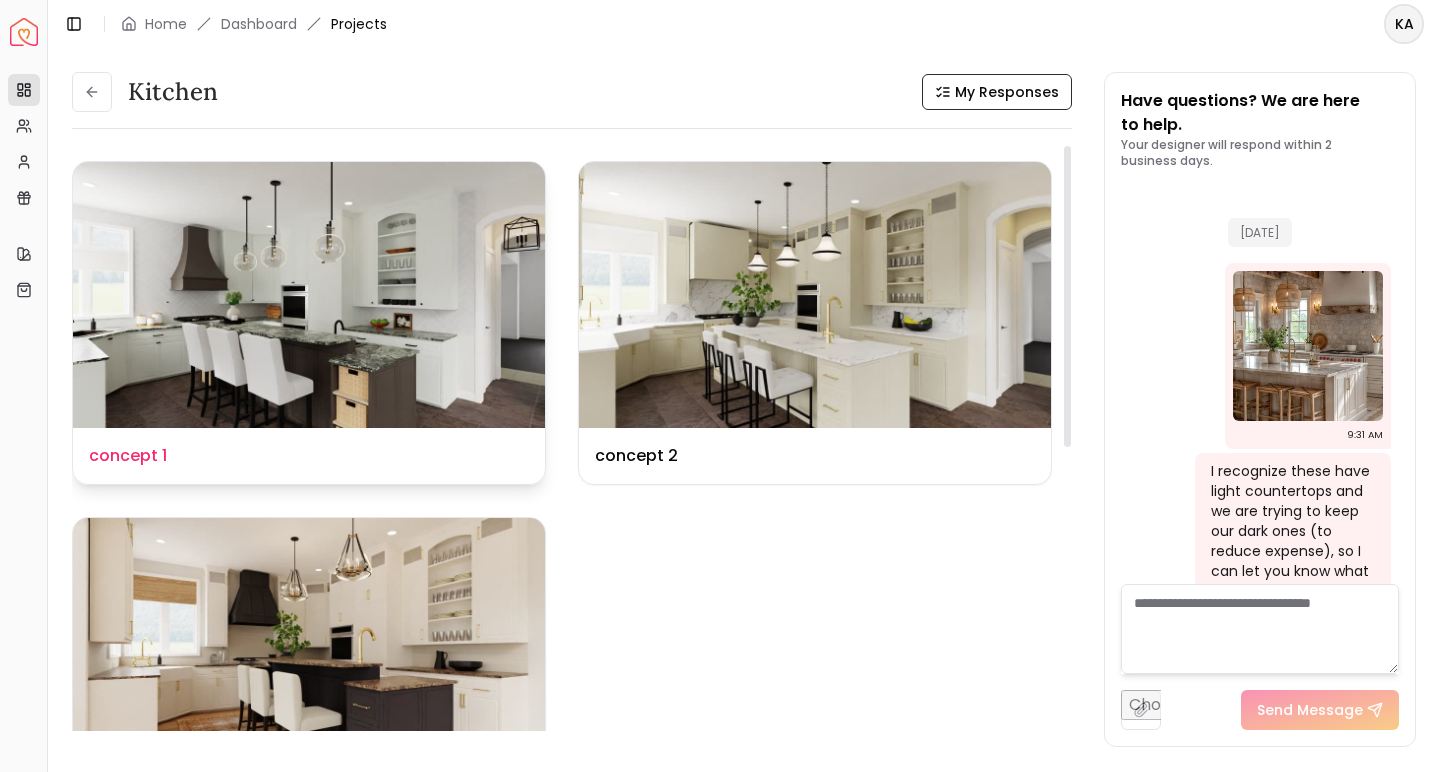 scroll, scrollTop: 6443, scrollLeft: 0, axis: vertical 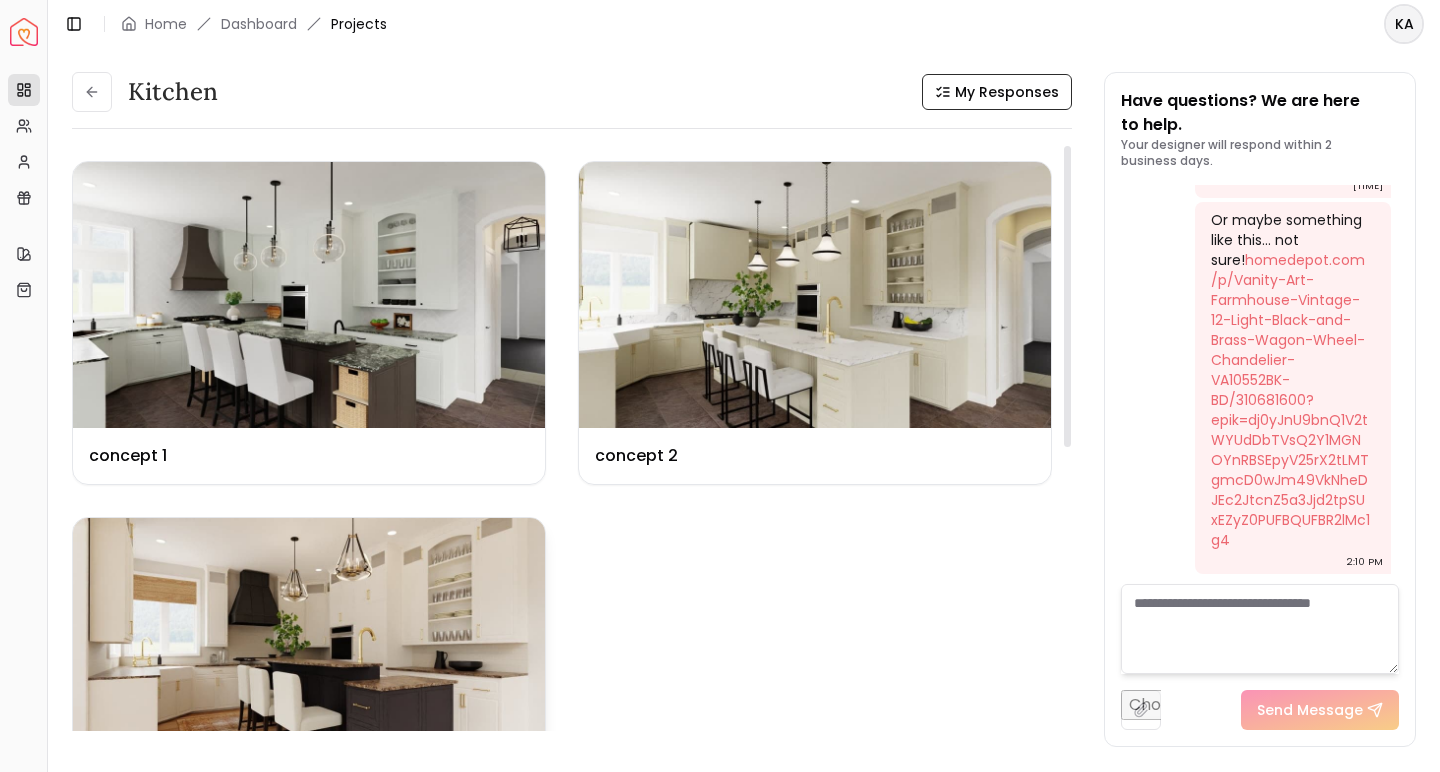 click at bounding box center [309, 651] 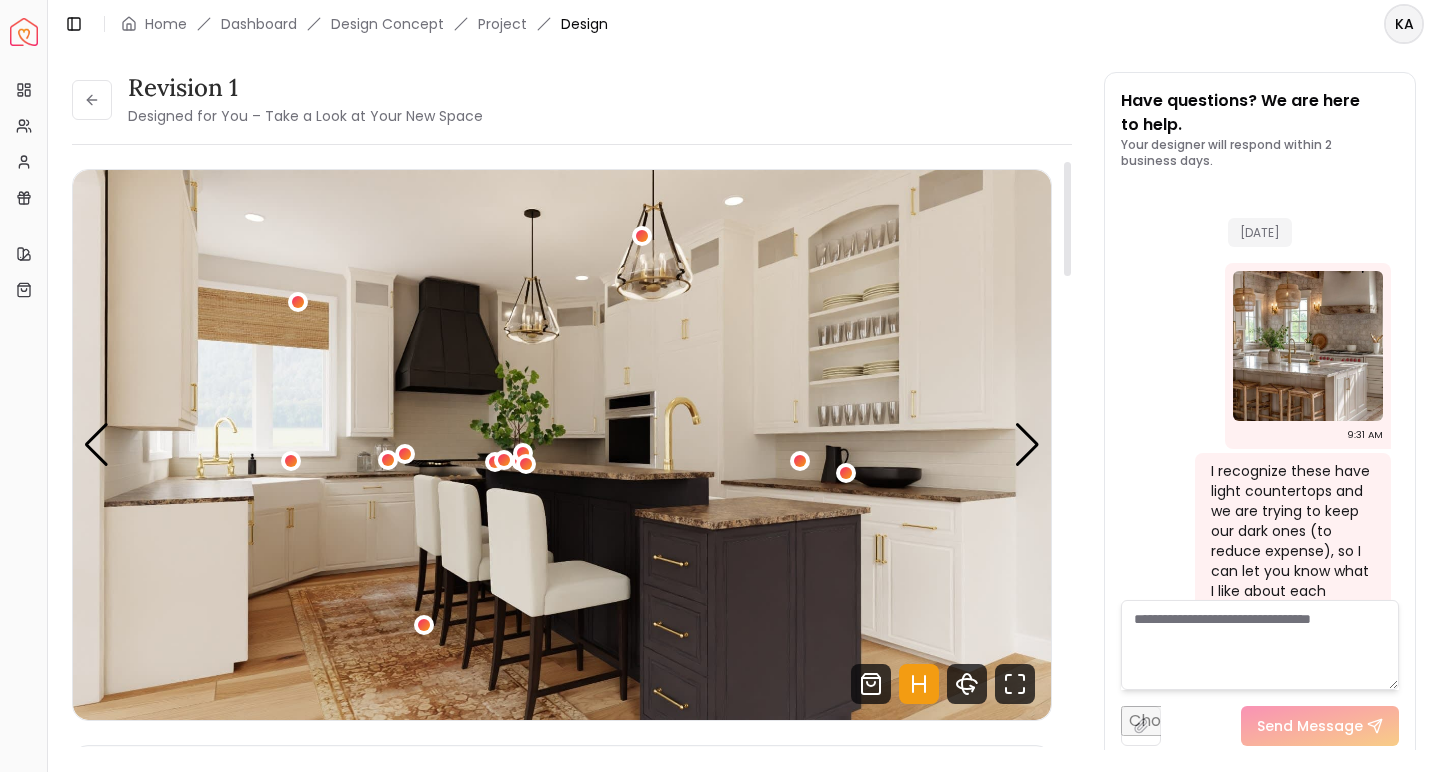 scroll, scrollTop: 6427, scrollLeft: 0, axis: vertical 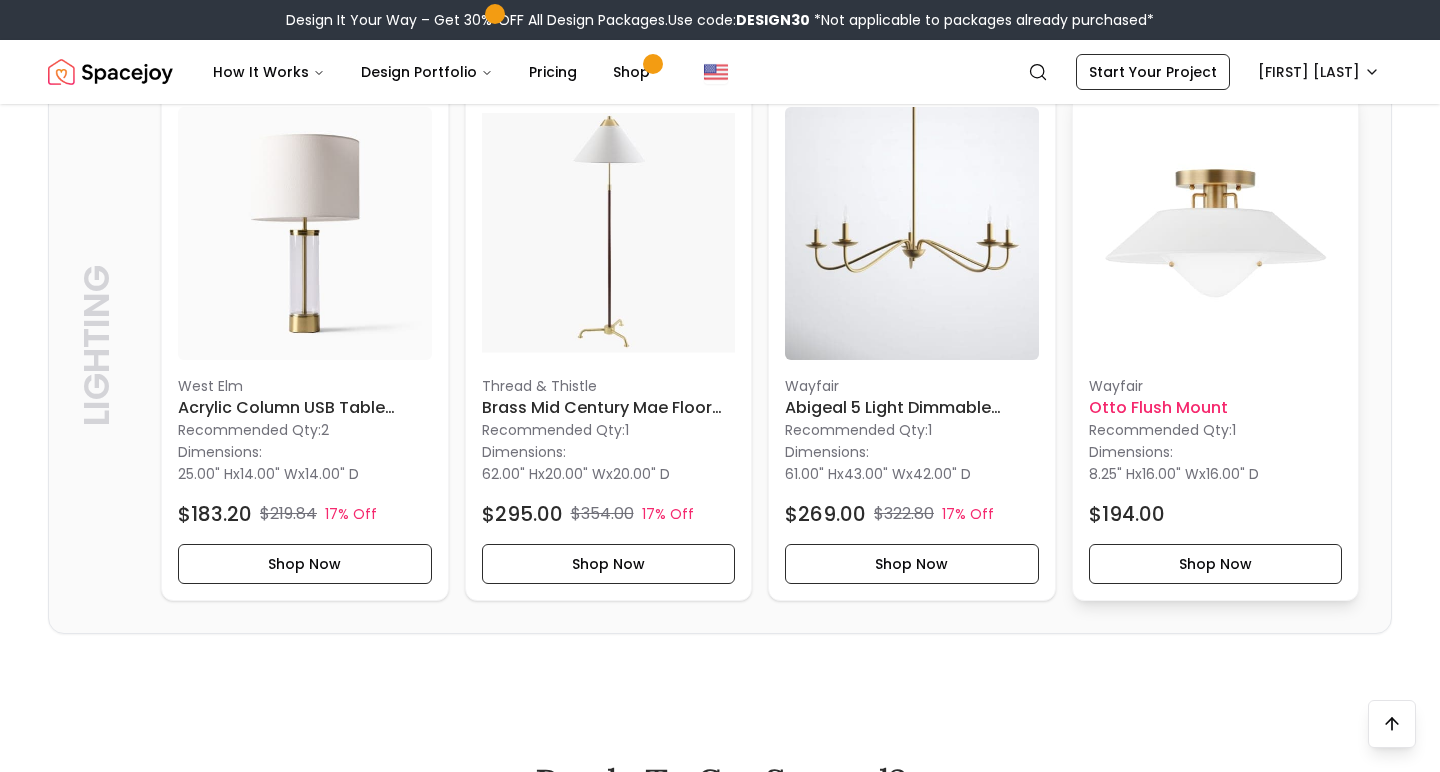 click on "Otto Flush Mount" at bounding box center [1216, 408] 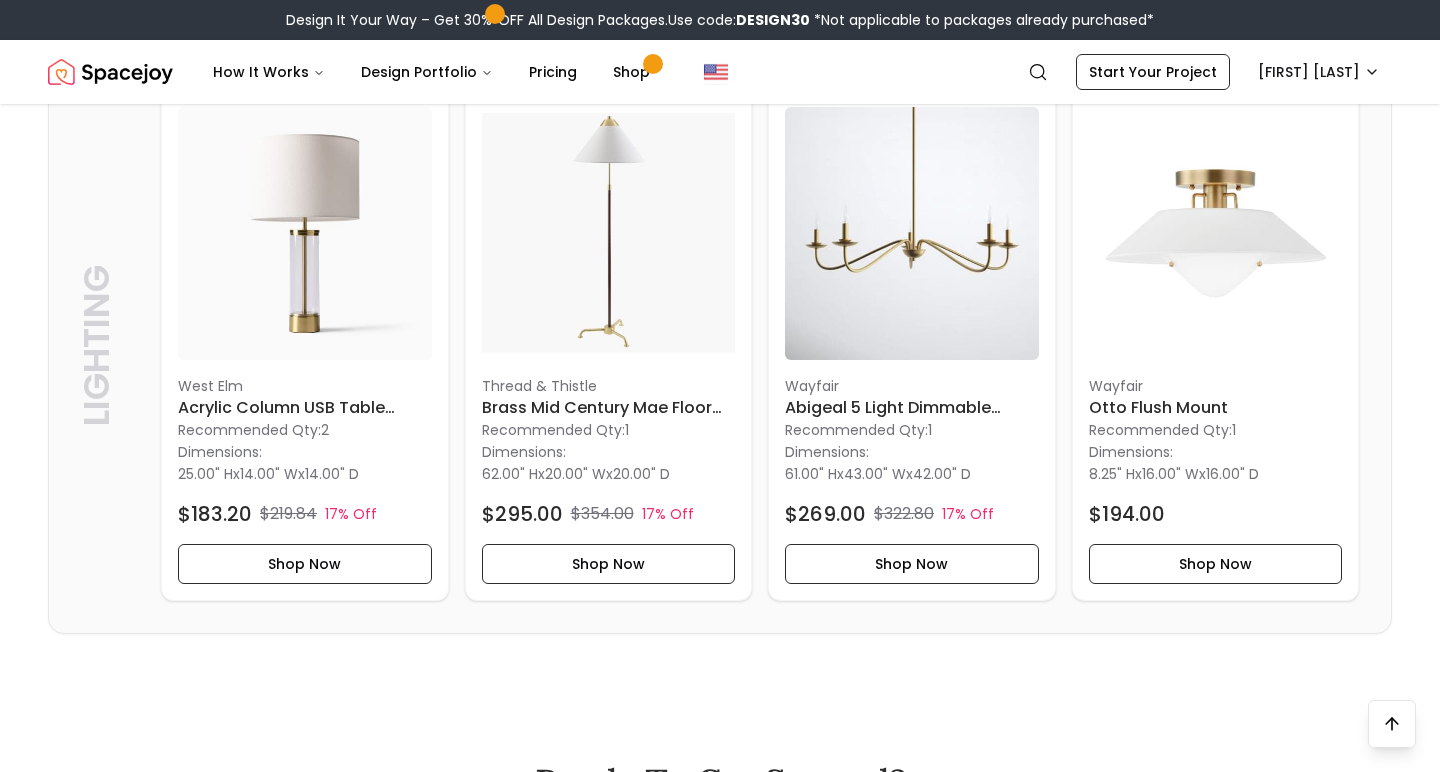 click on "Design It Your Way – Get 30% OFF All Design Packages.  Use code:  DESIGN30   *Not applicable to packages already purchased*" at bounding box center (720, 20) 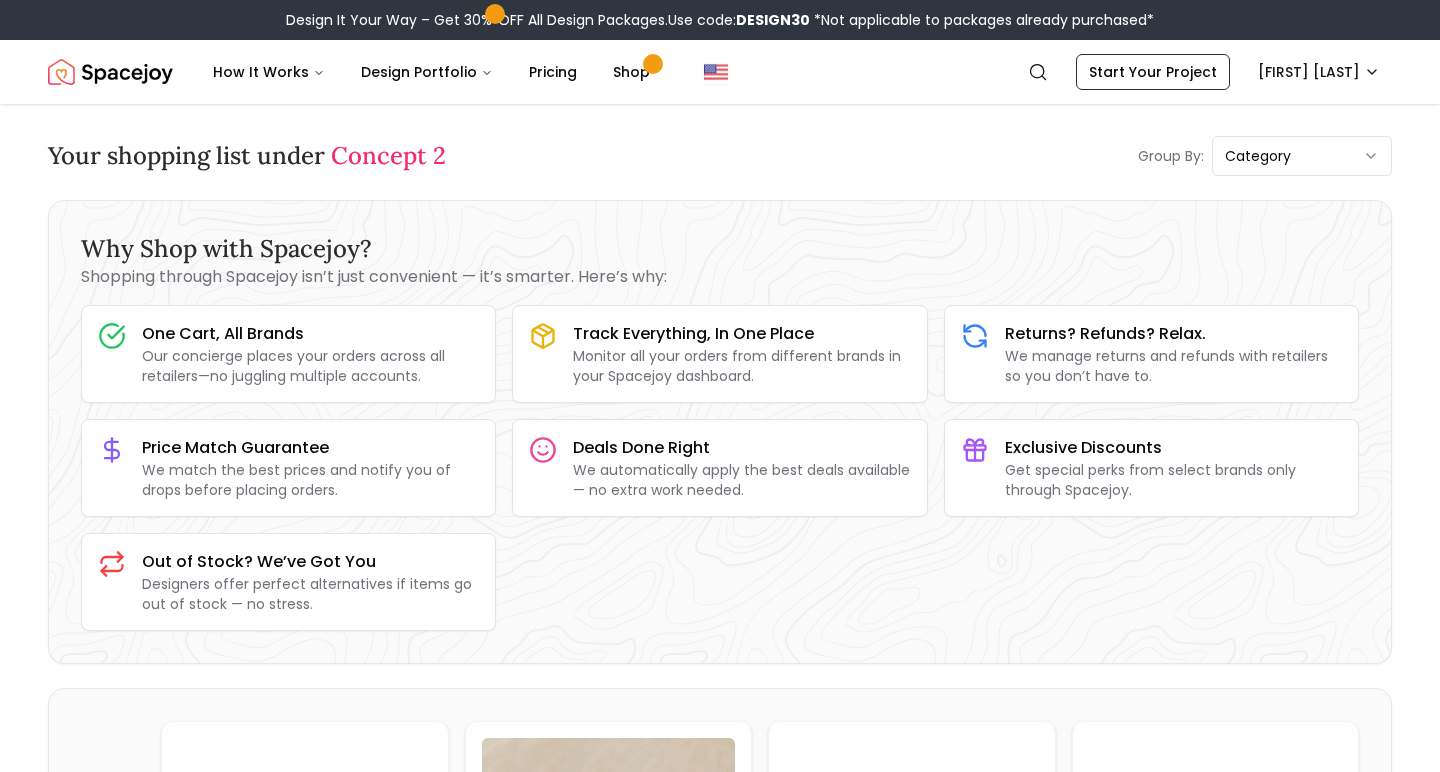 scroll, scrollTop: 0, scrollLeft: 0, axis: both 